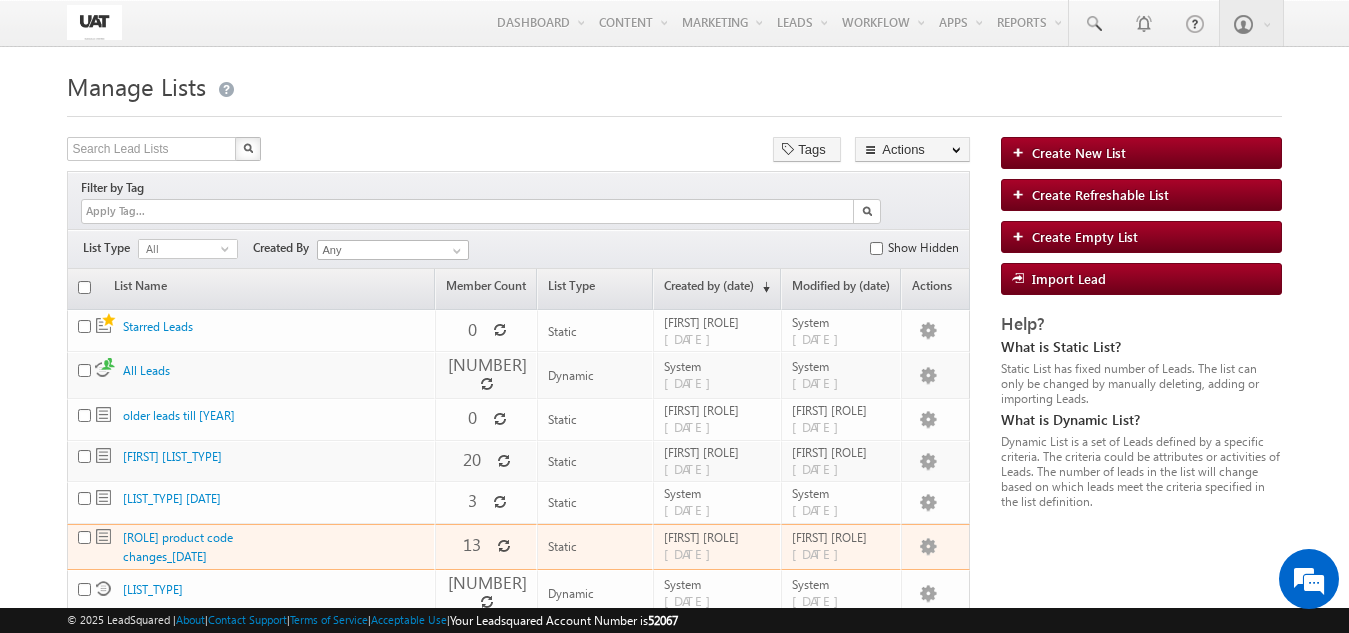 scroll, scrollTop: 0, scrollLeft: 0, axis: both 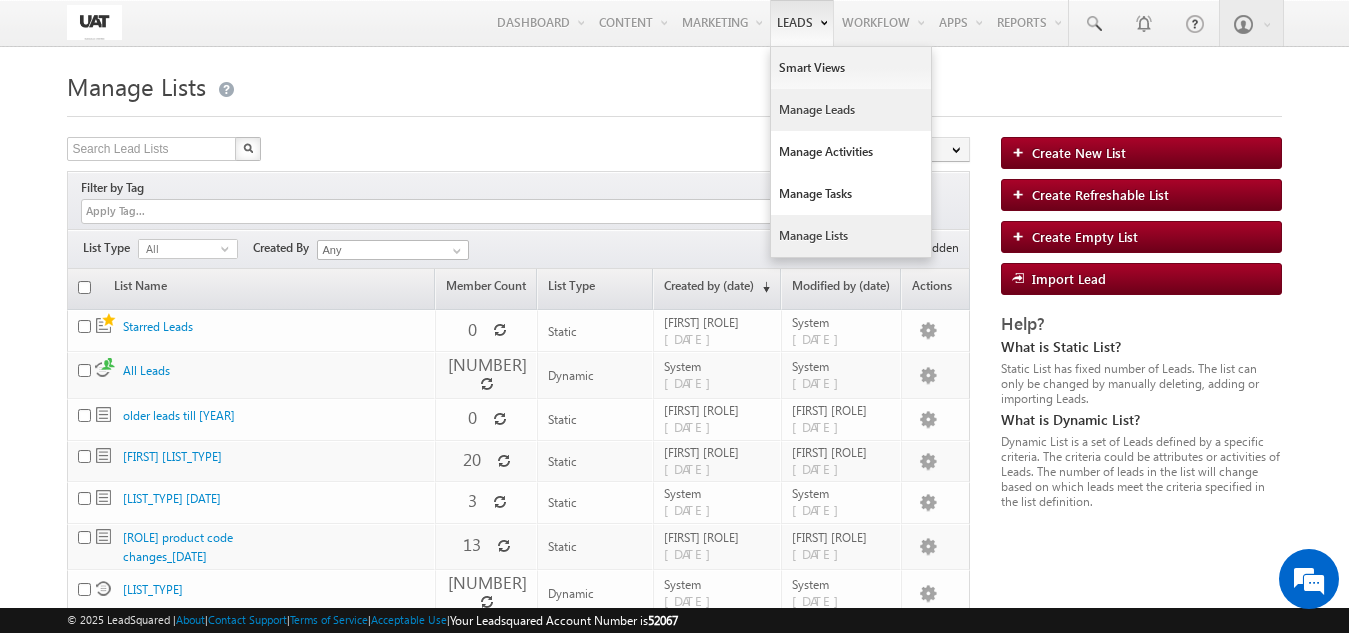 click on "Manage Leads" at bounding box center [851, 110] 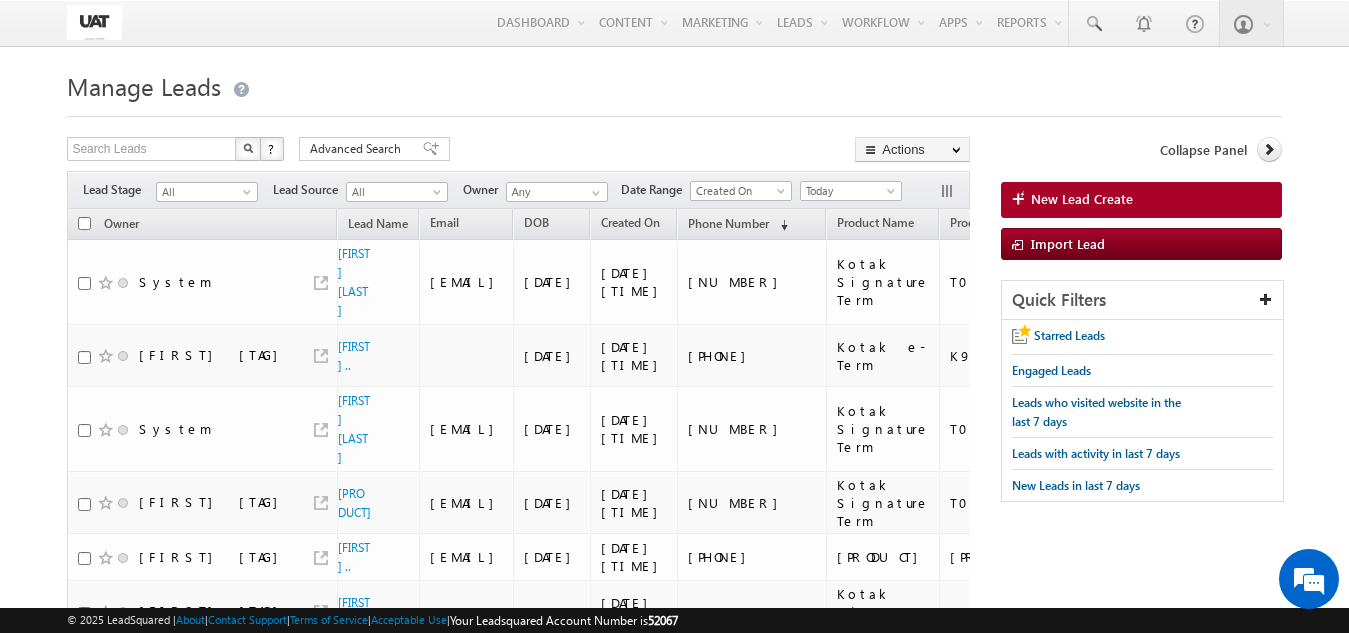 scroll, scrollTop: 0, scrollLeft: 0, axis: both 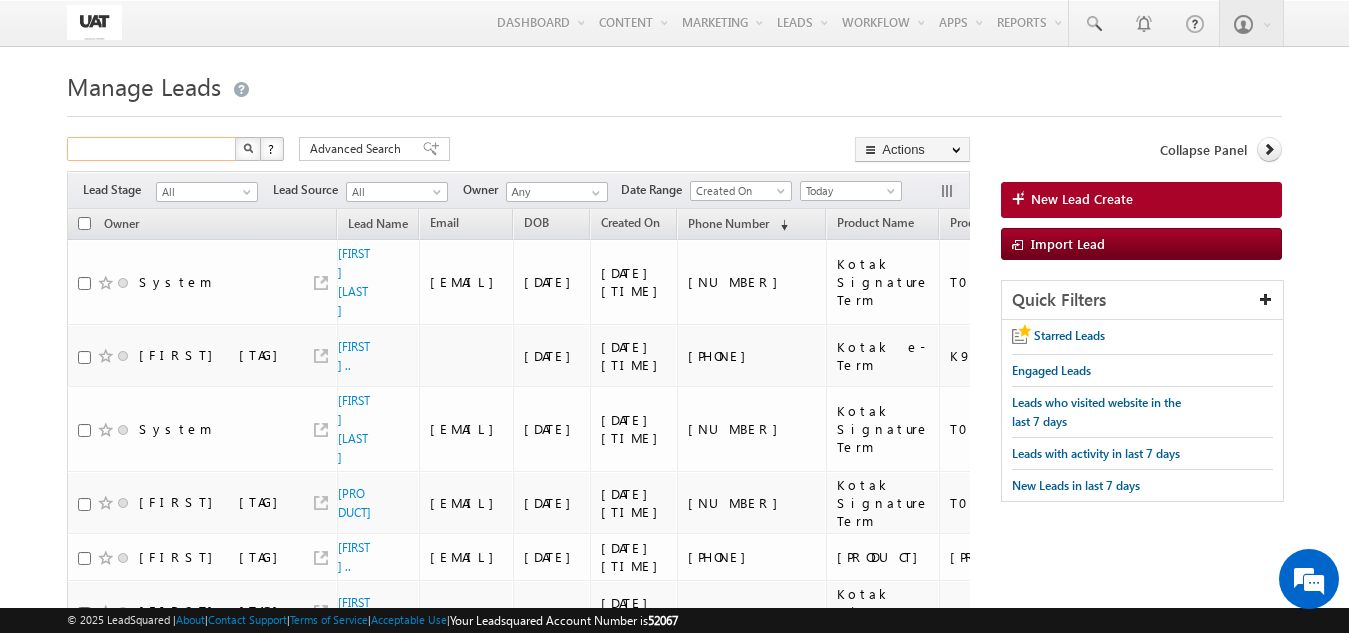 click at bounding box center (152, 149) 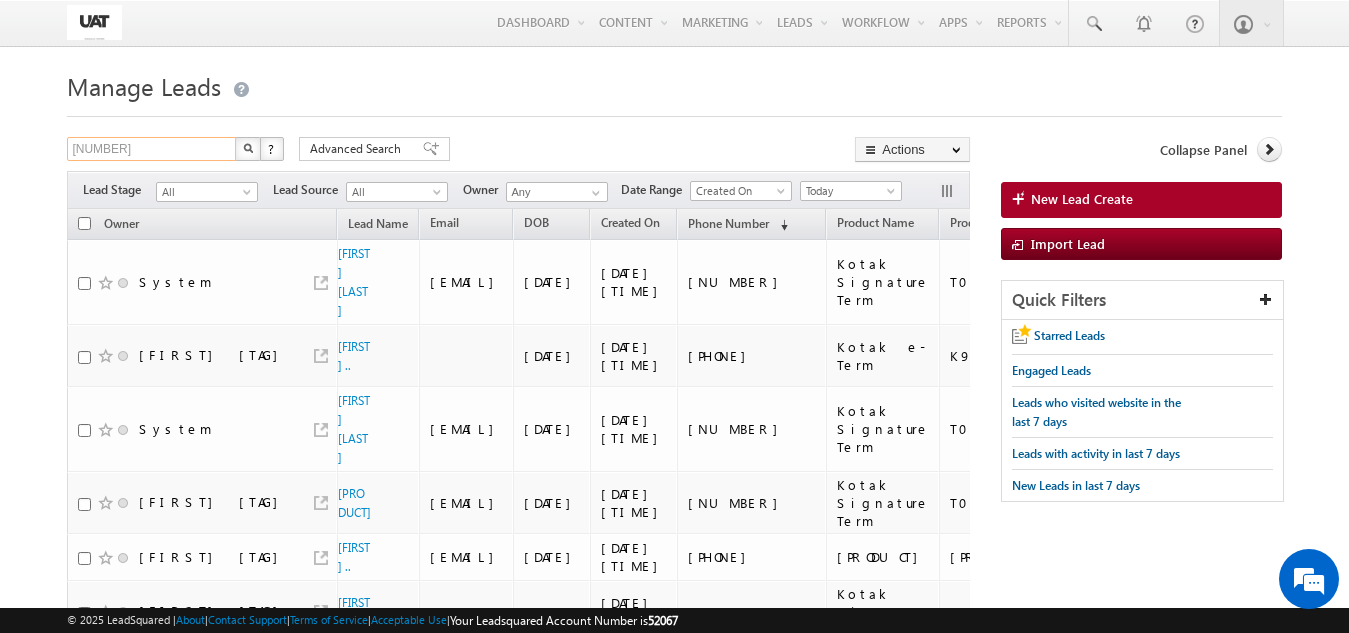 type on "7208491273" 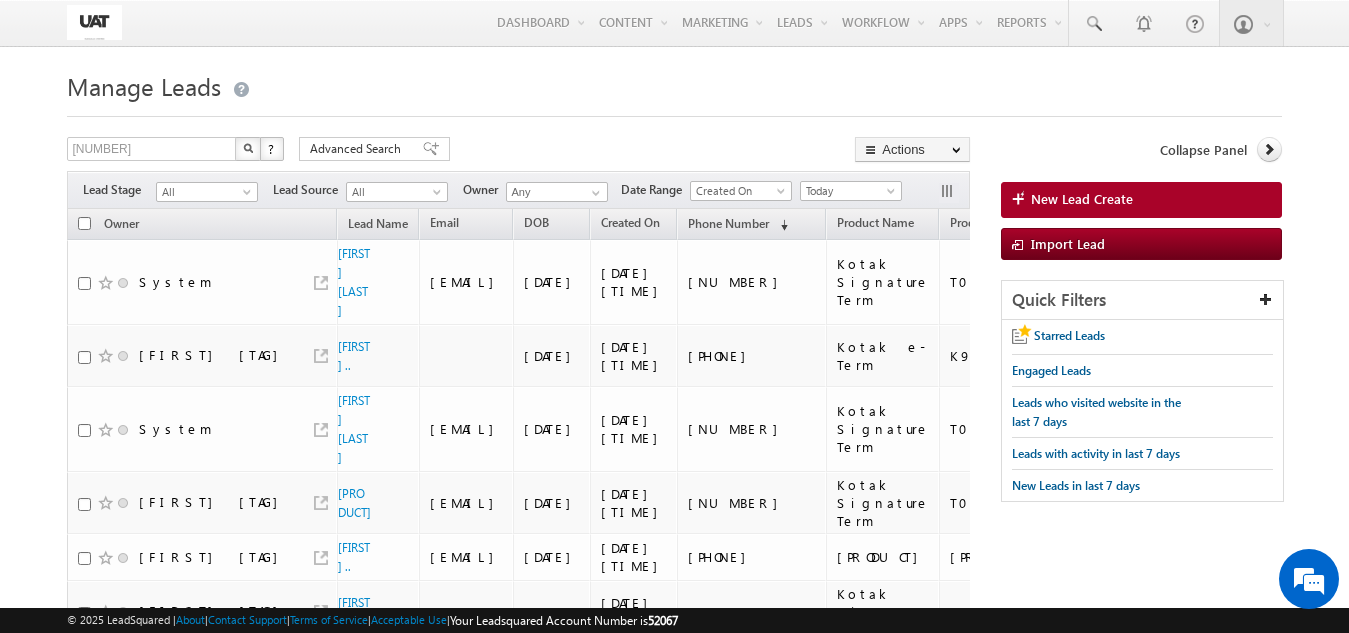 click at bounding box center [248, 148] 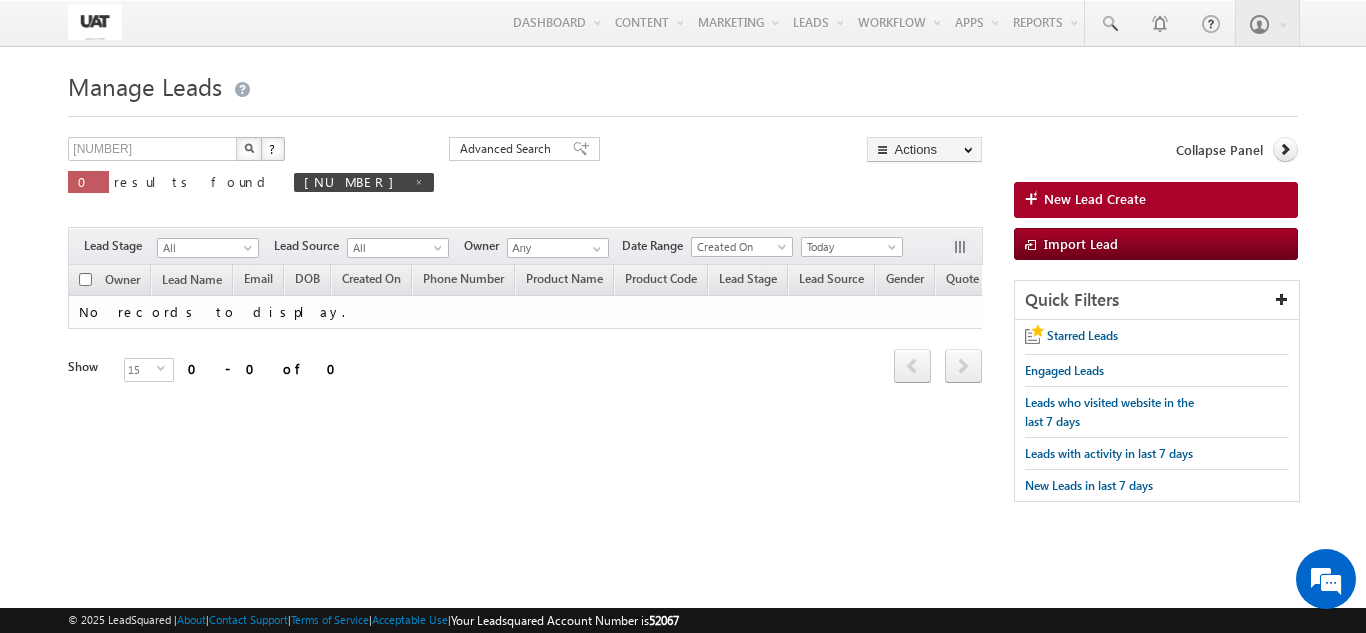 click at bounding box center [249, 148] 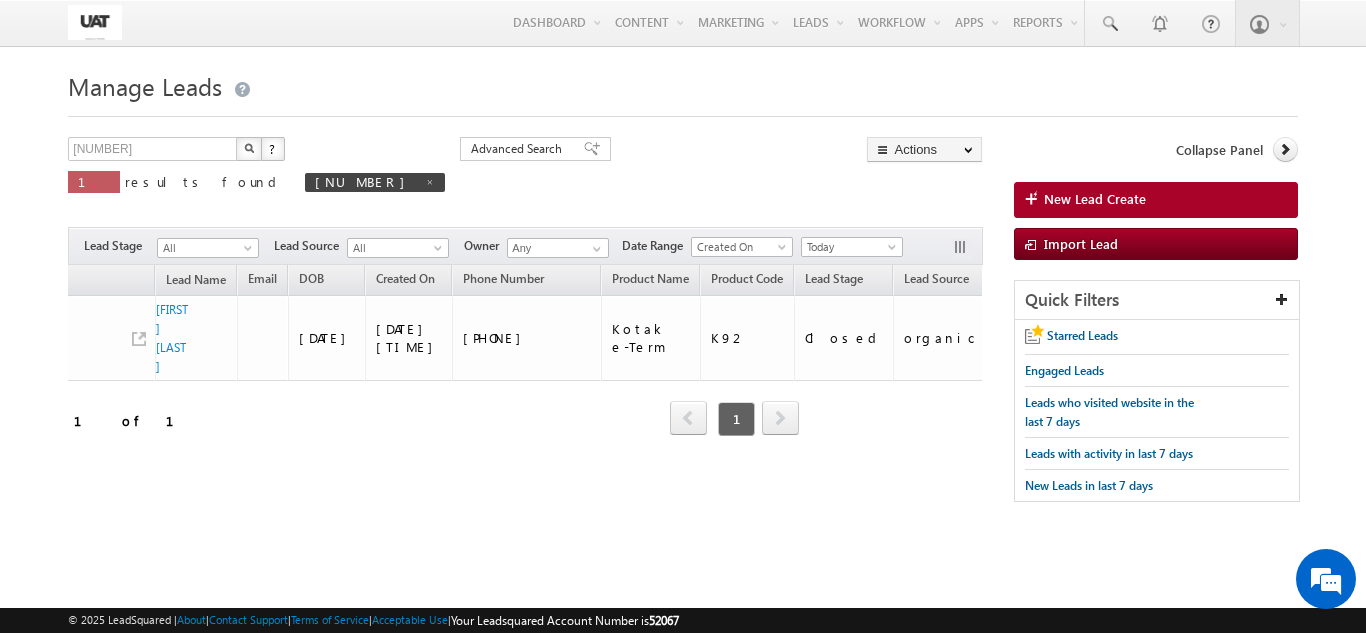 scroll, scrollTop: 0, scrollLeft: 0, axis: both 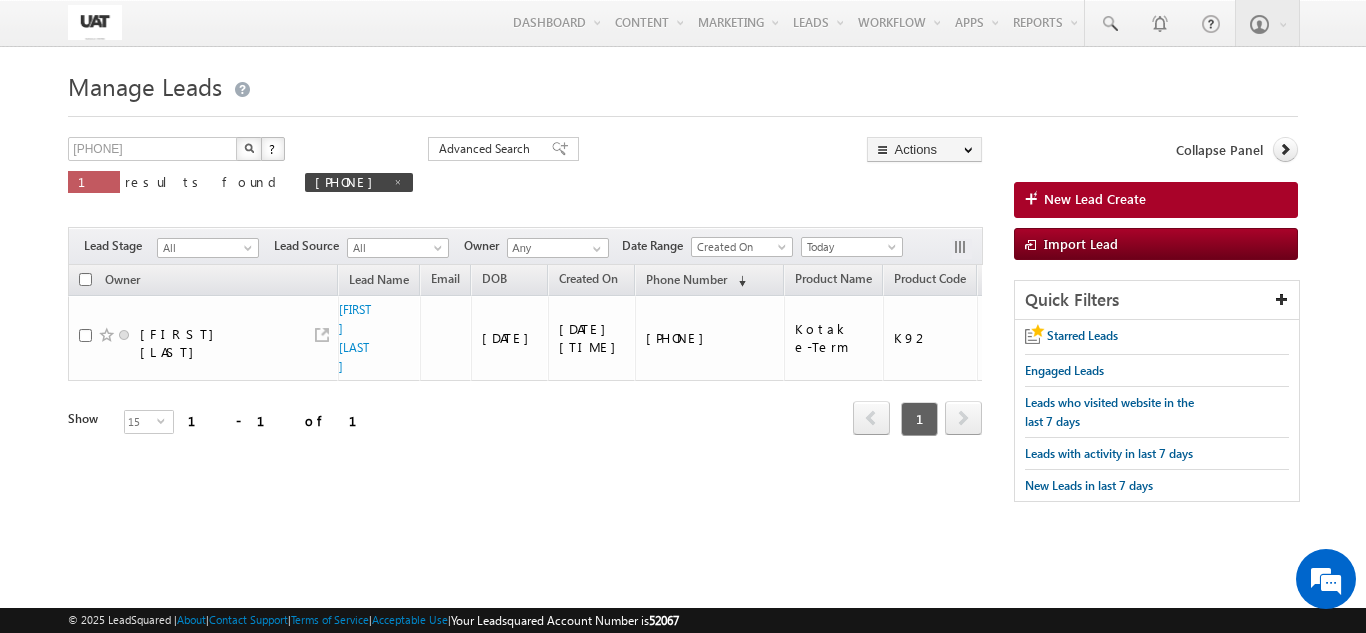 click at bounding box center (85, 279) 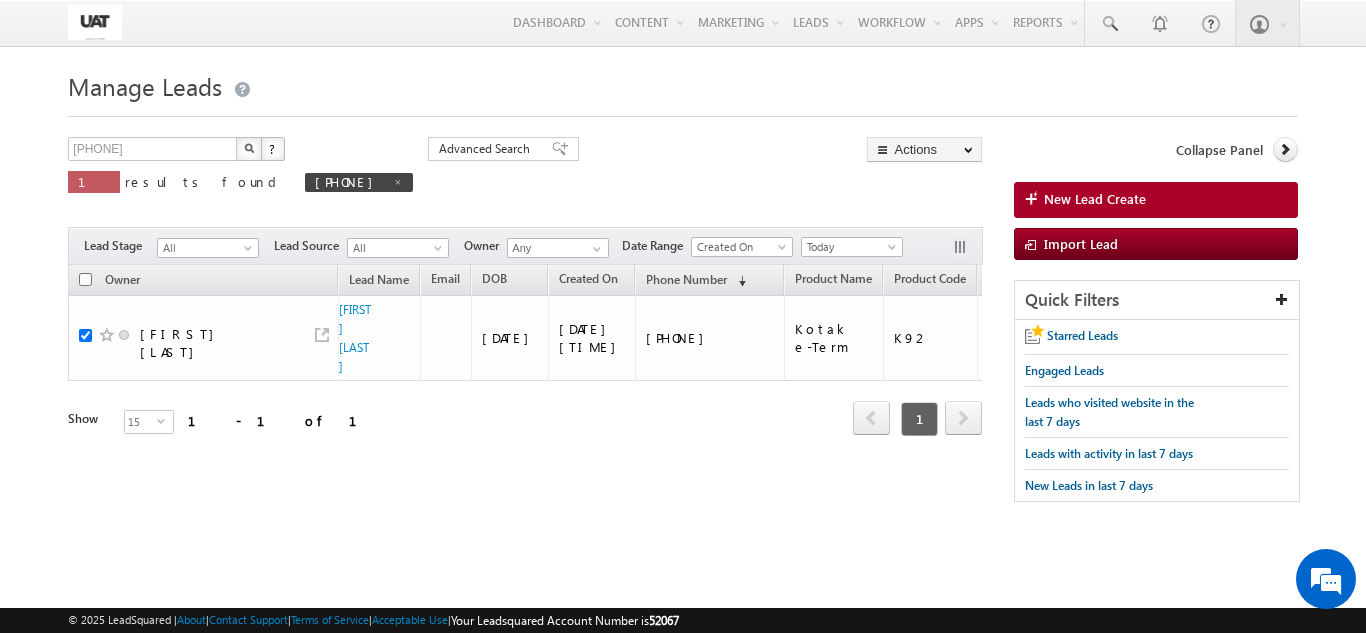 checkbox on "true" 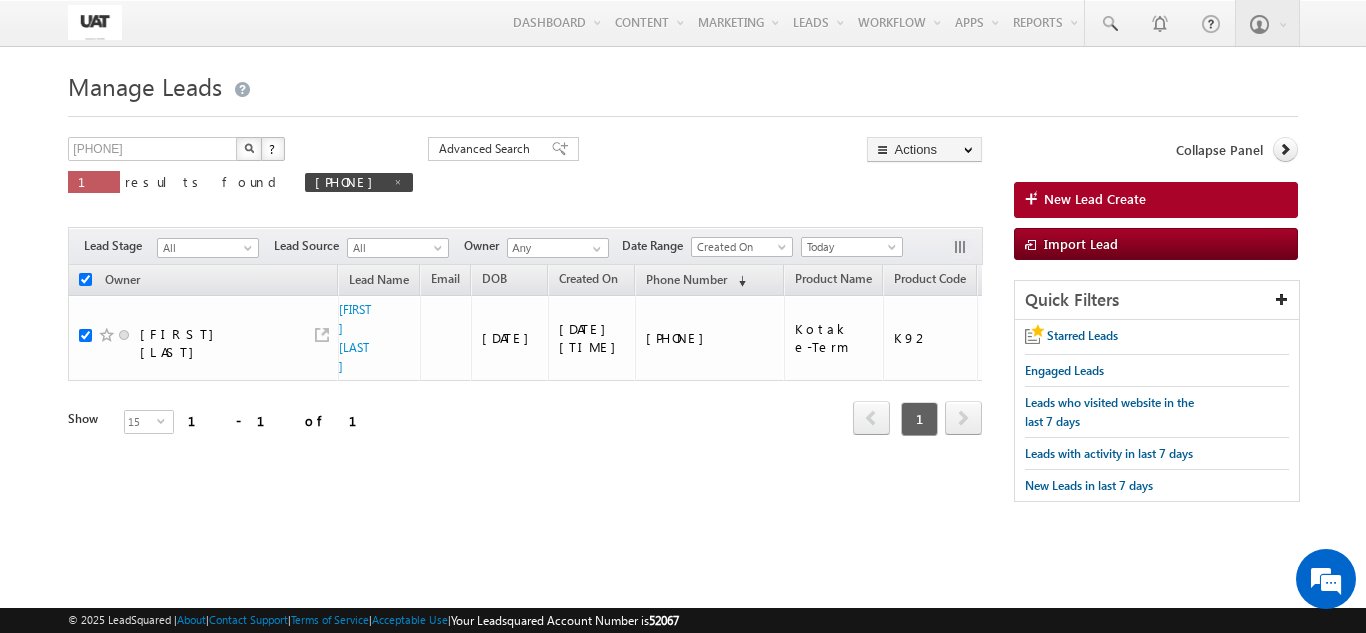 checkbox on "true" 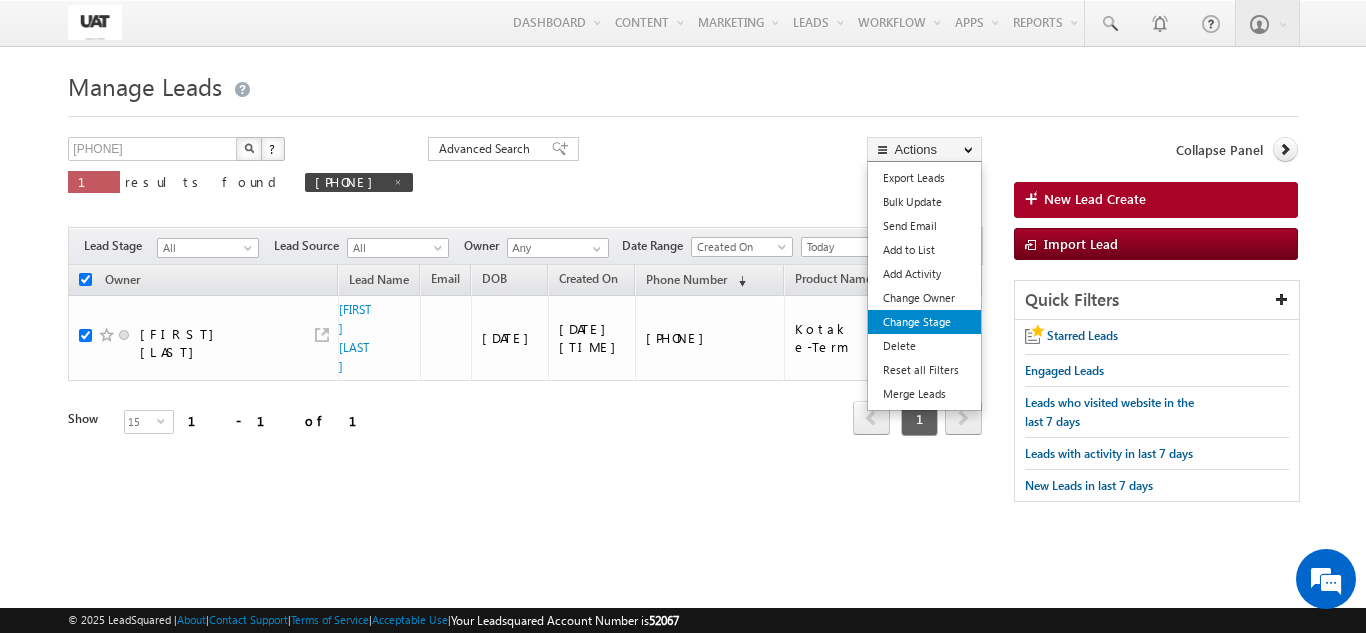 click on "Change Stage" at bounding box center (924, 322) 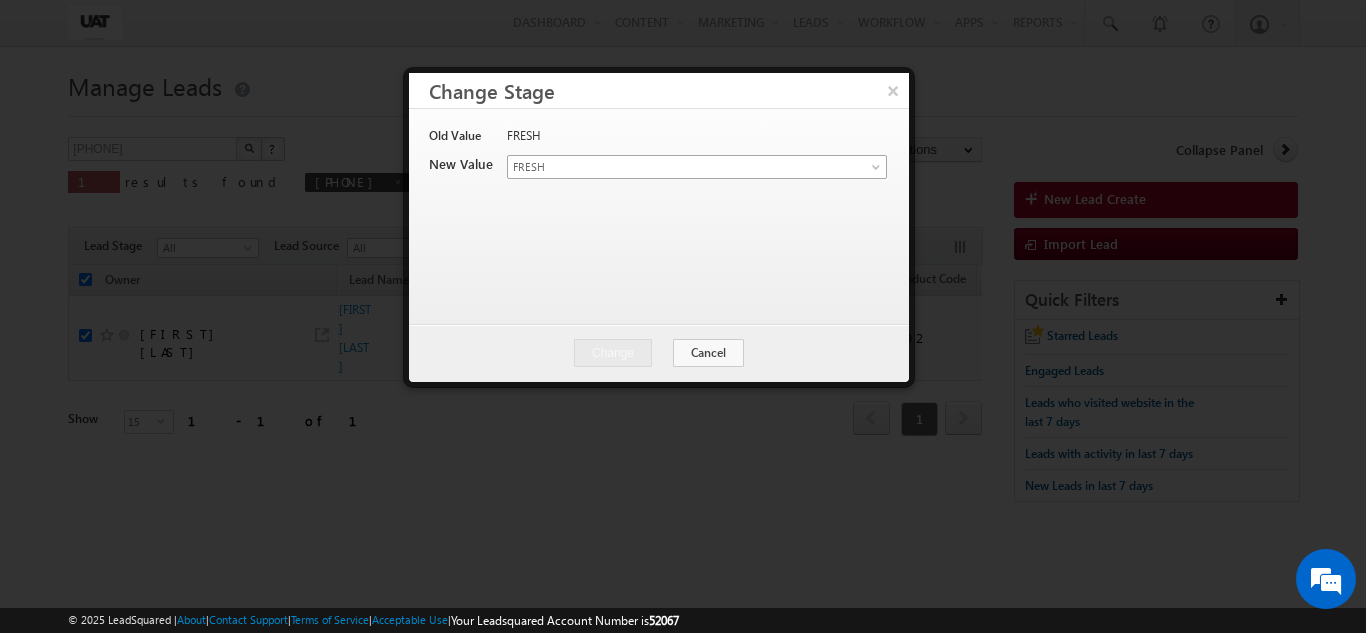 click on "FRESH" at bounding box center (673, 167) 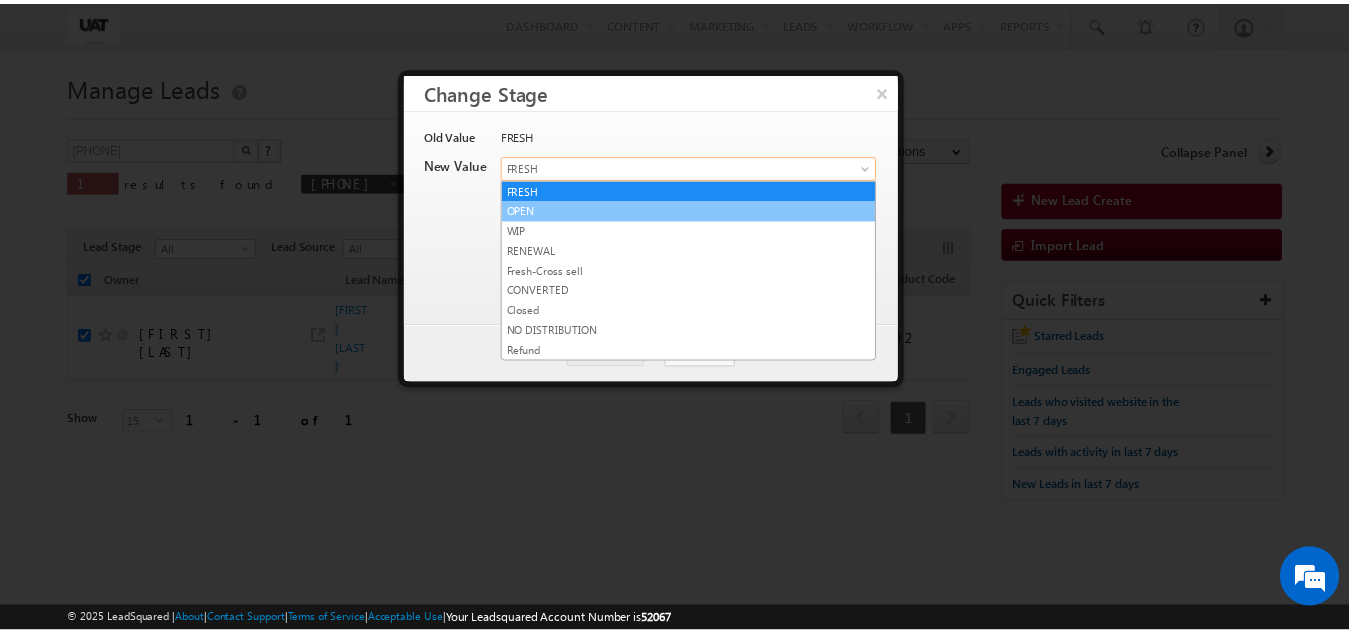 scroll, scrollTop: 0, scrollLeft: 0, axis: both 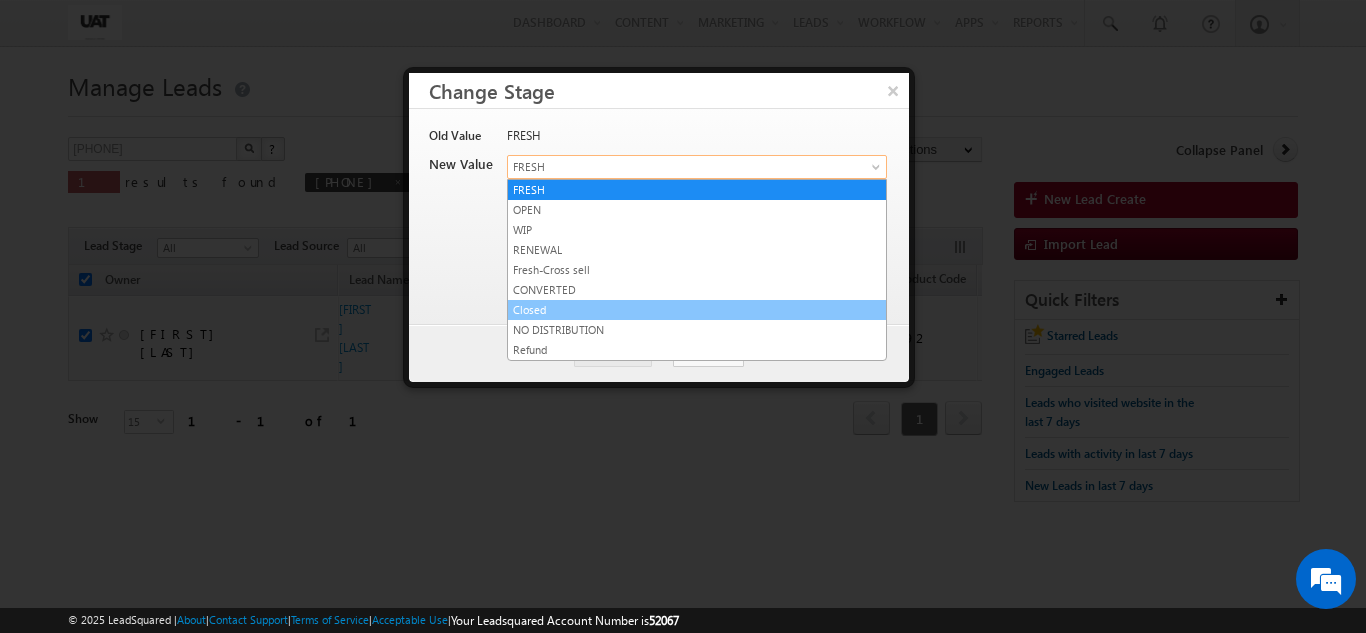 click on "Closed" at bounding box center (697, 310) 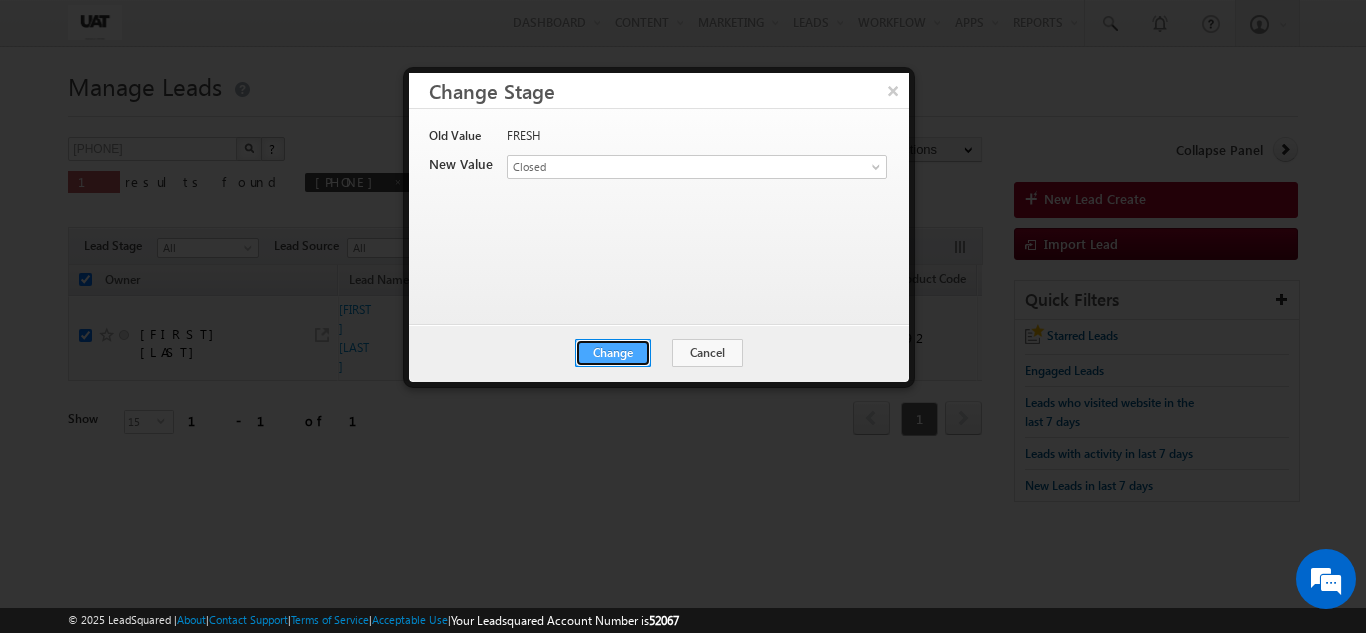 click on "Change" at bounding box center [613, 353] 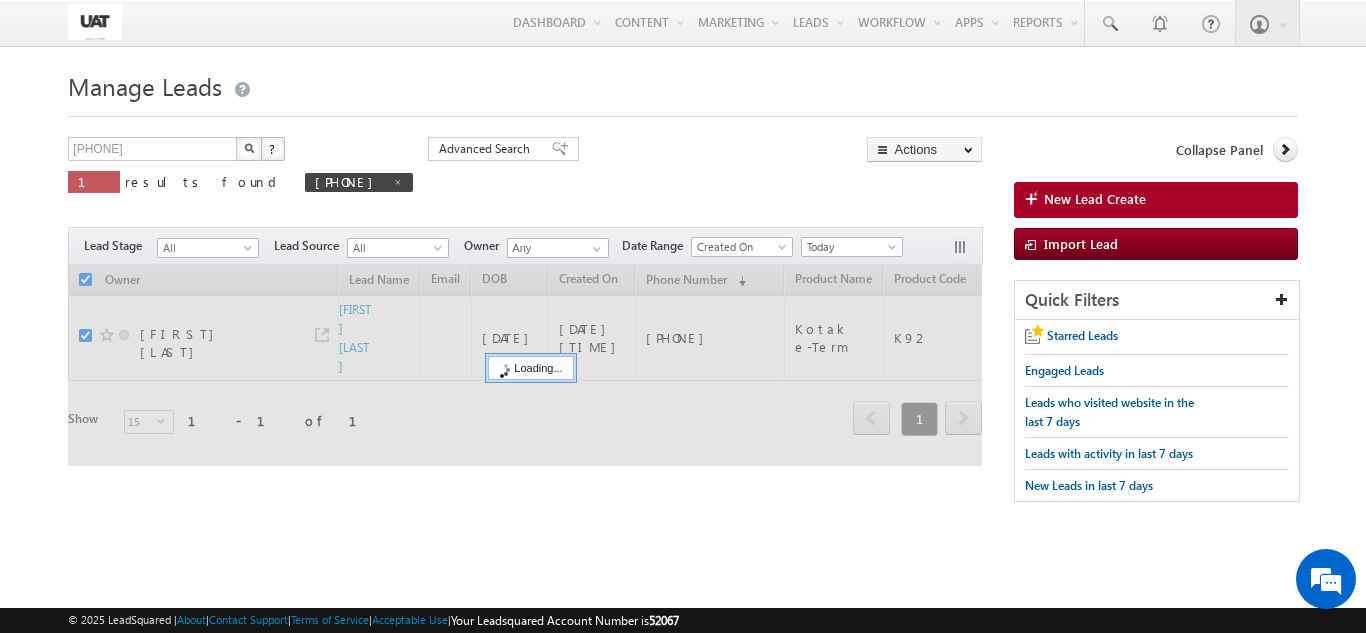 checkbox on "false" 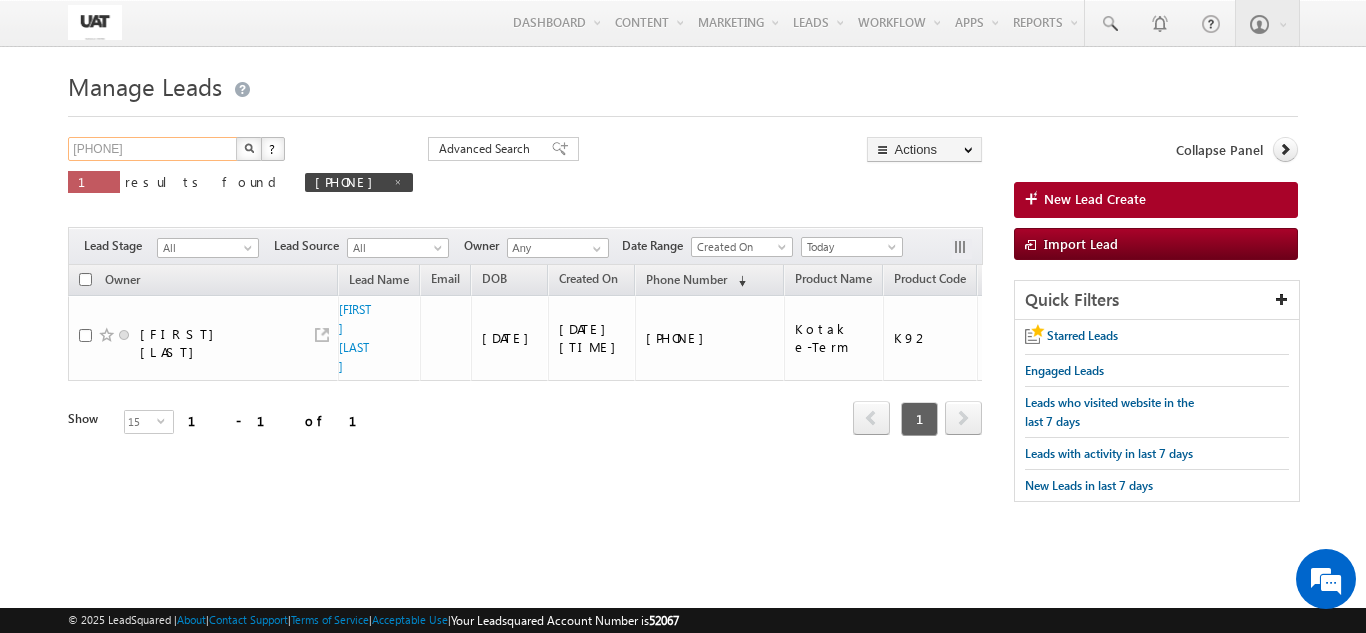 click on "[PHONE]" at bounding box center [153, 149] 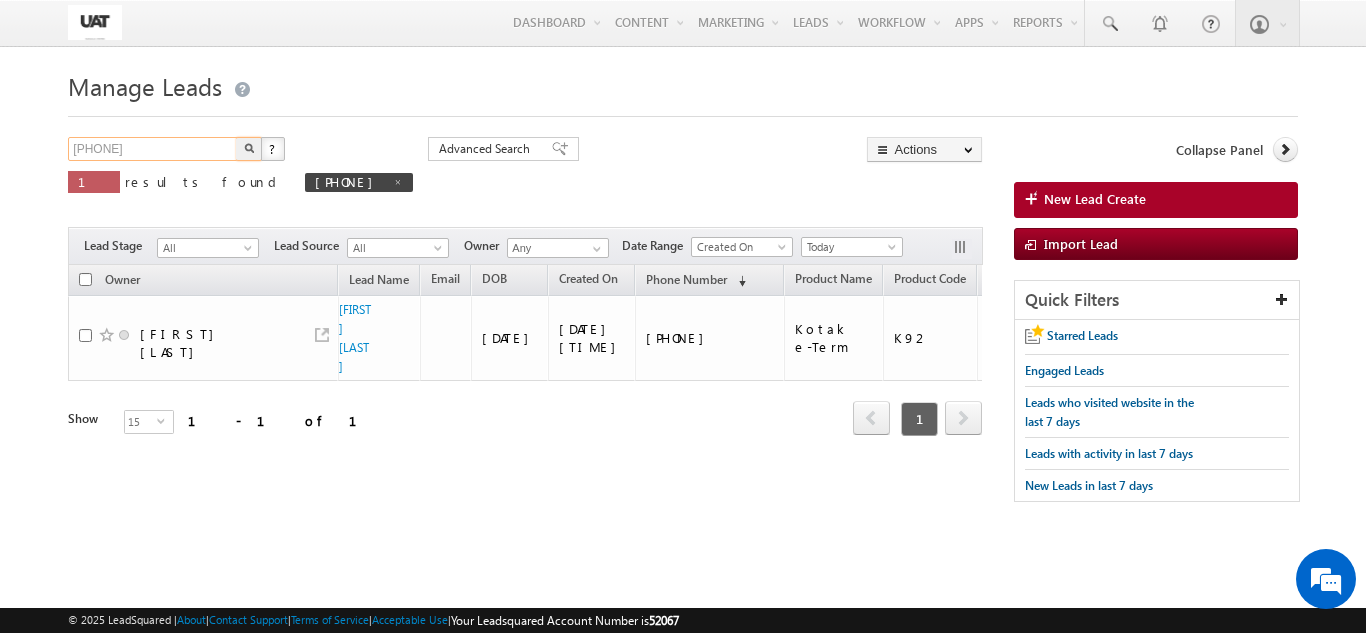 type on "[PHONE]" 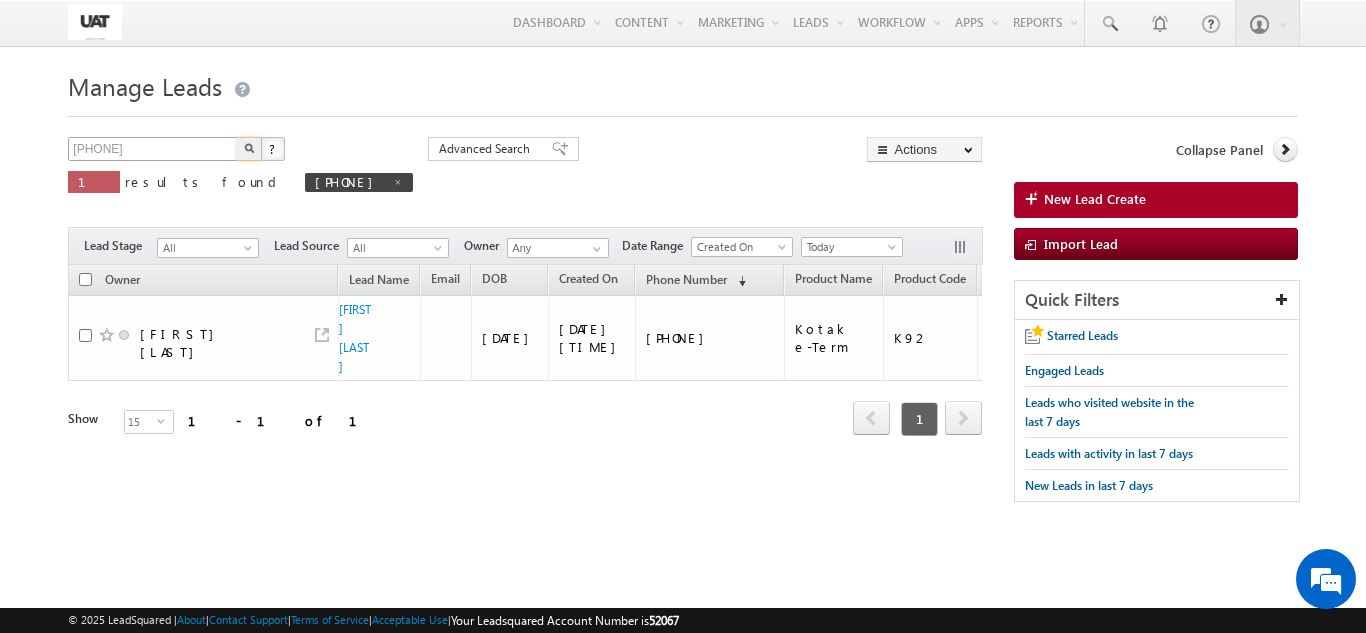 click at bounding box center (249, 149) 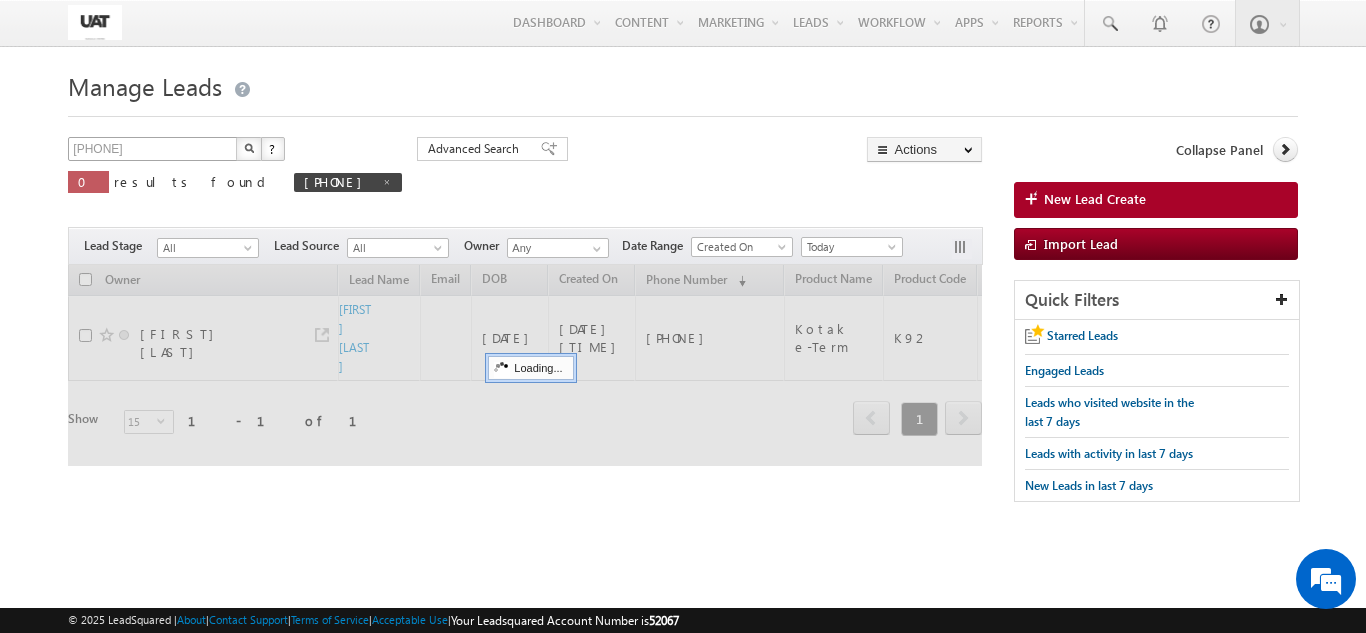 type 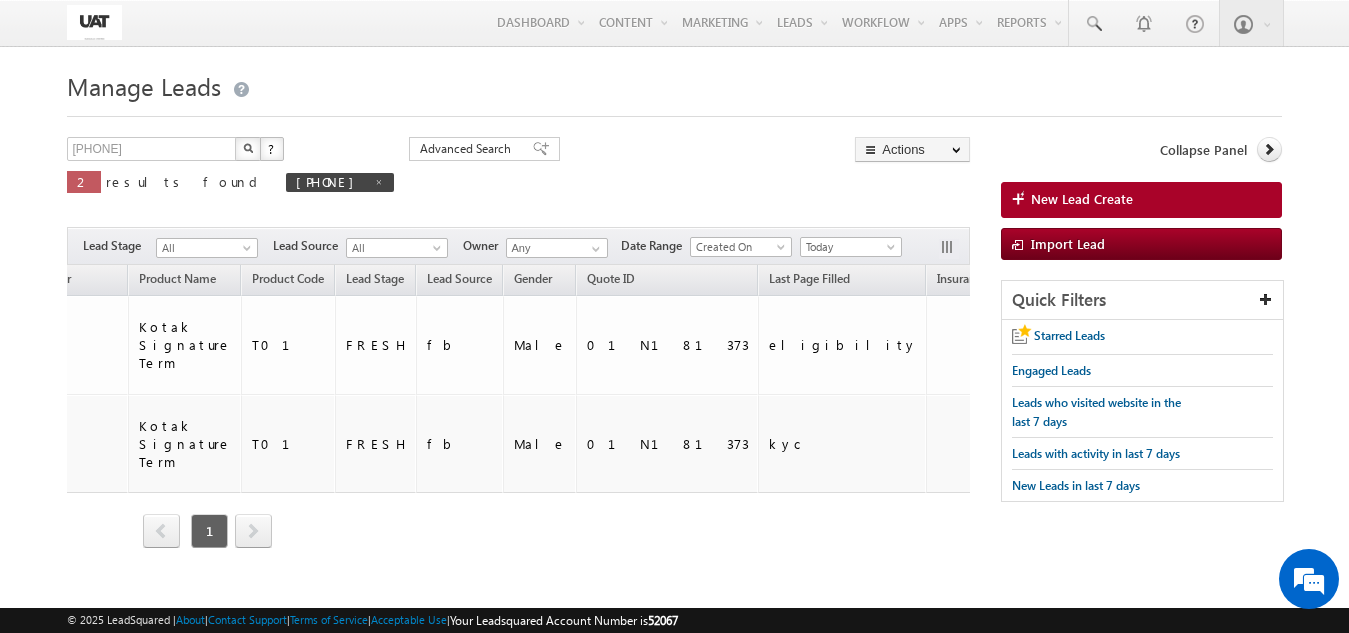 scroll, scrollTop: 0, scrollLeft: 703, axis: horizontal 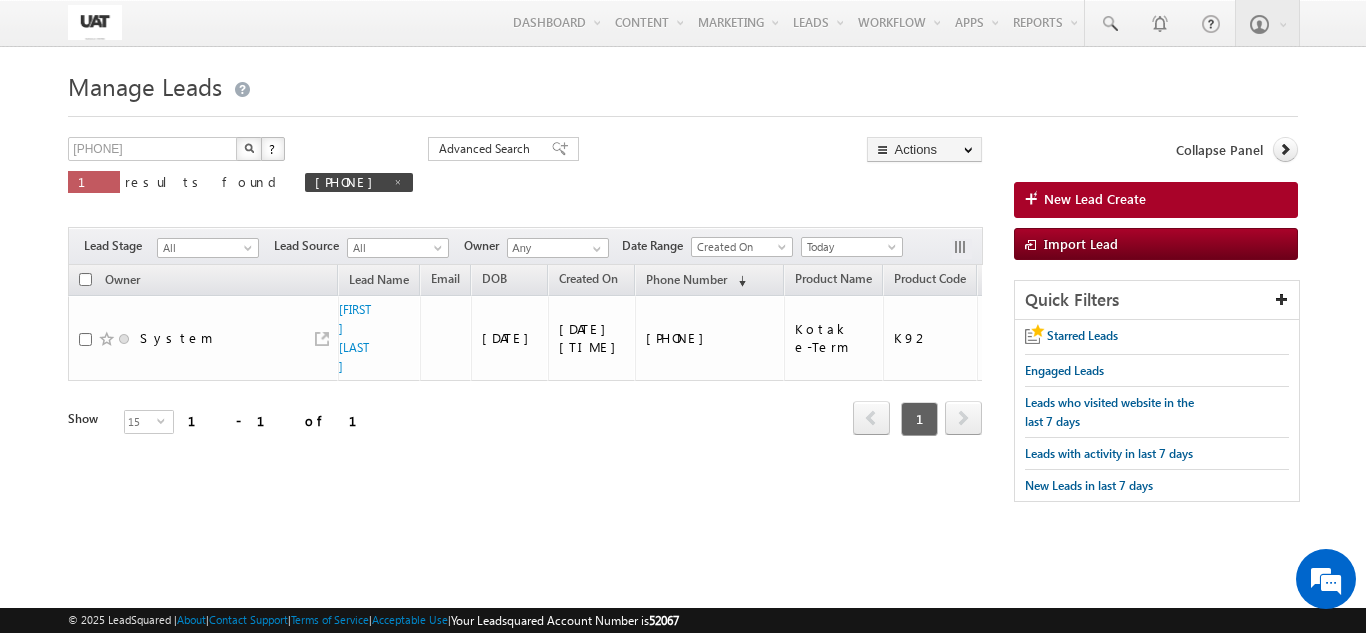 click on "Owner
Lead Name
Email
DOB
Created On Lead Stage" at bounding box center [525, 365] 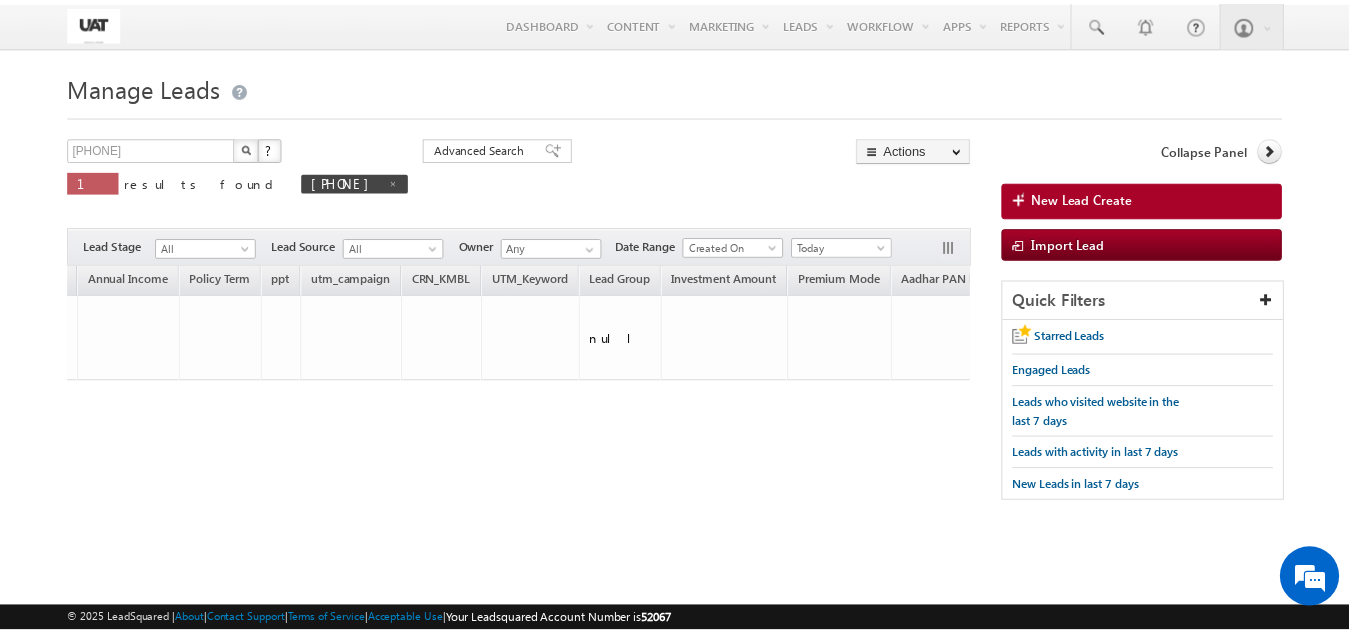 scroll, scrollTop: 0, scrollLeft: 3551, axis: horizontal 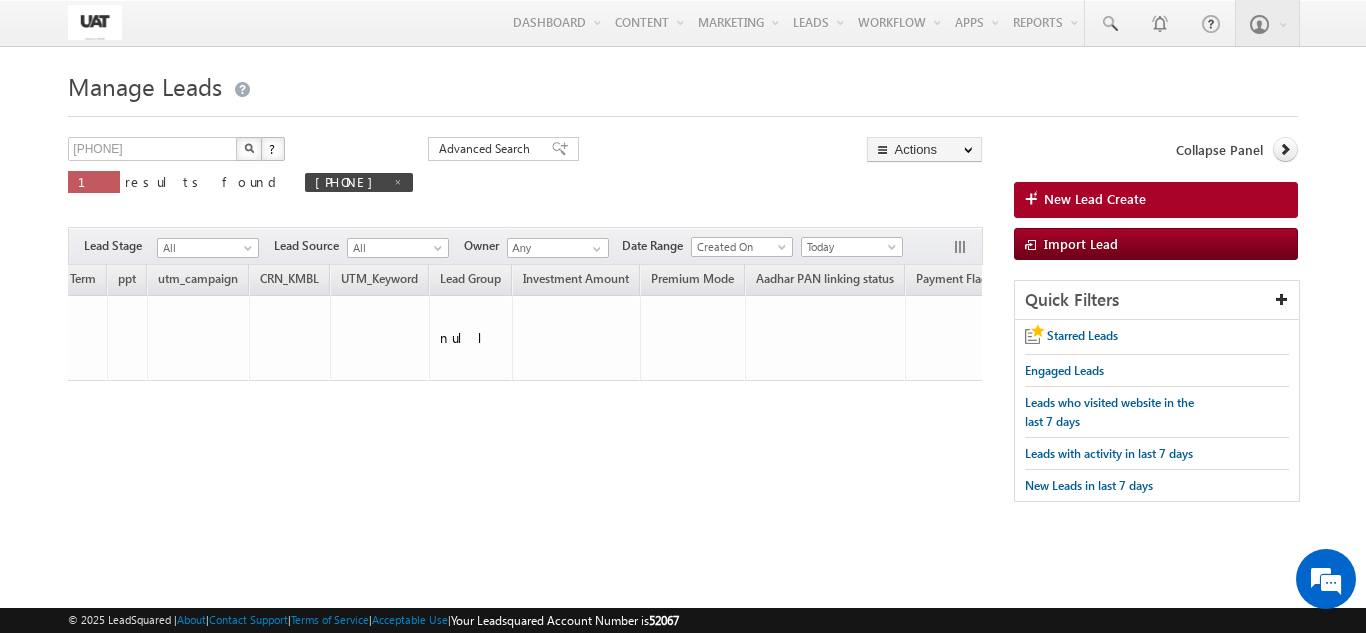 drag, startPoint x: 831, startPoint y: 444, endPoint x: 297, endPoint y: 241, distance: 571.2836 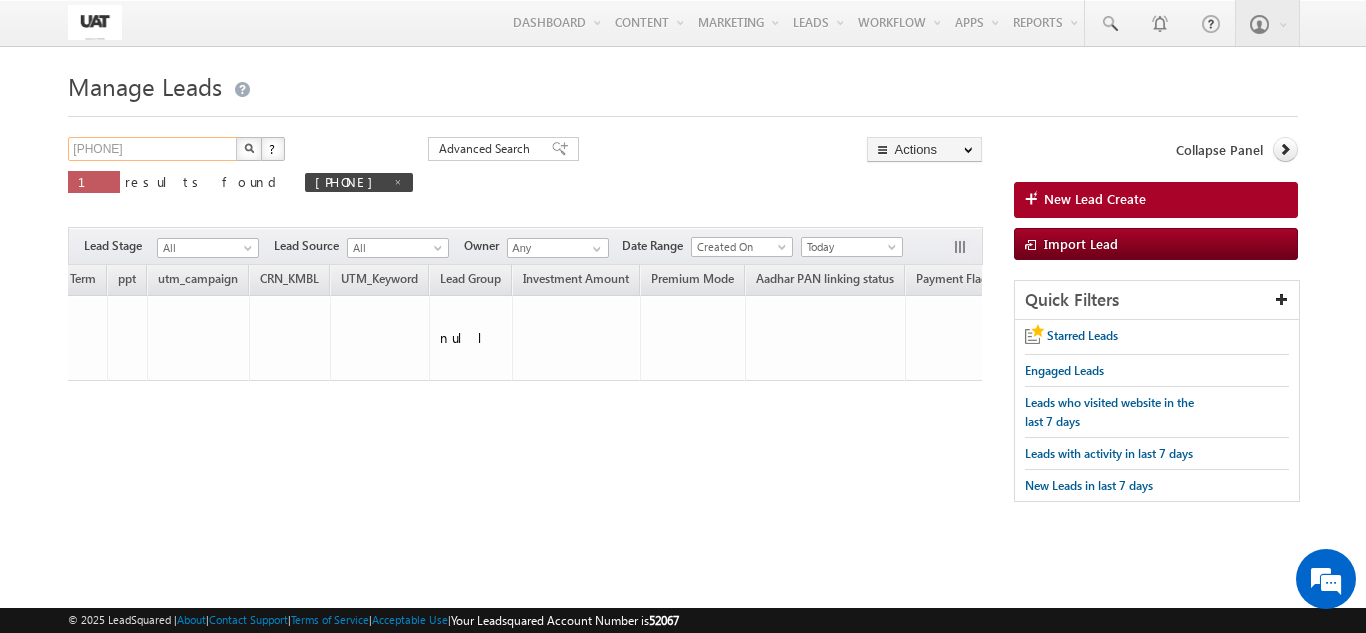 click on "[PHONE]" at bounding box center [153, 149] 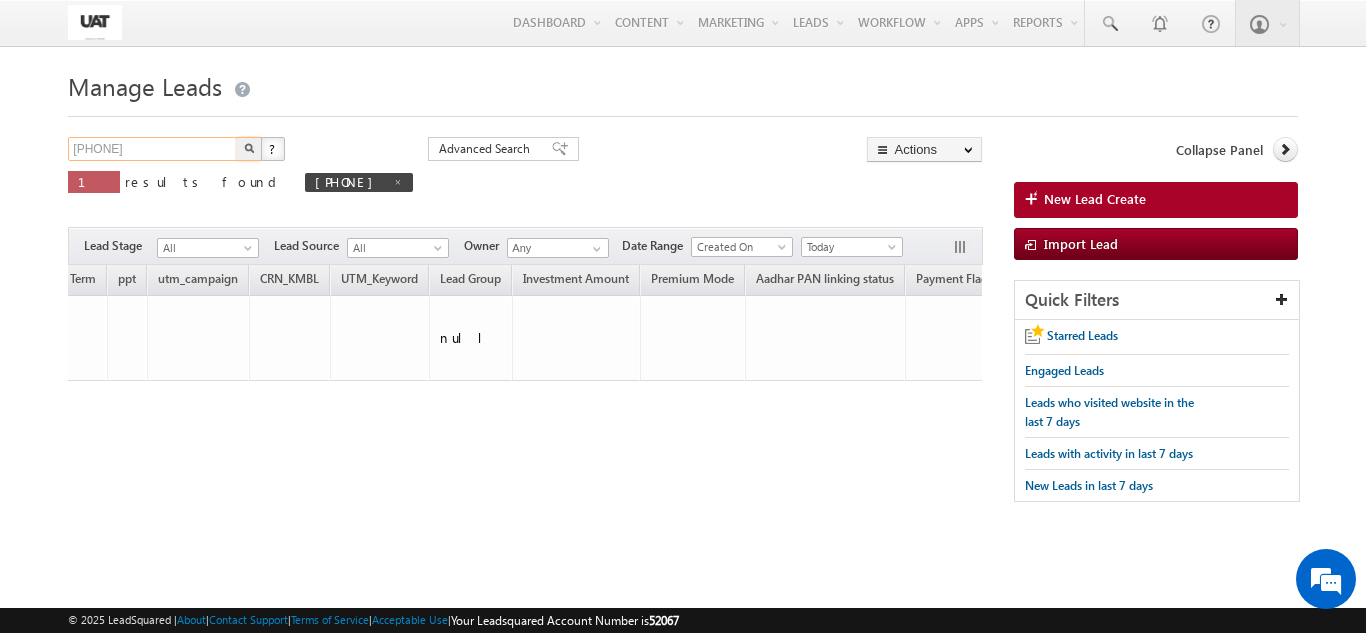 type on "[PHONE]" 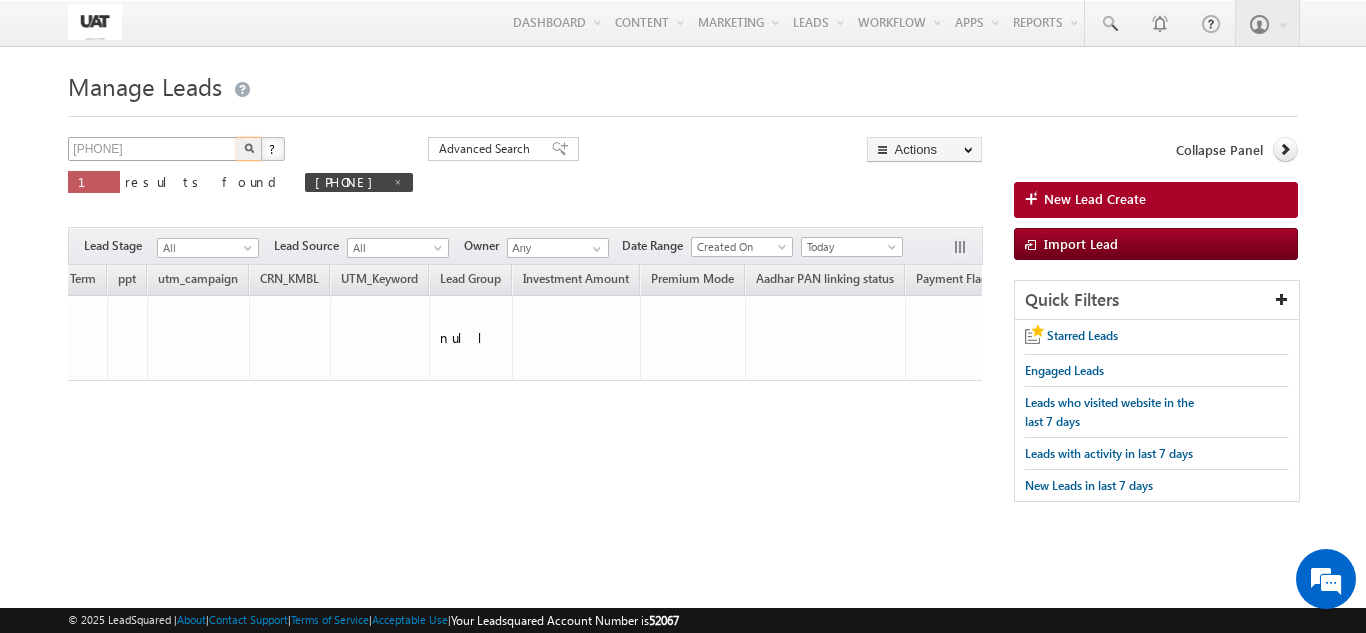 click at bounding box center [249, 149] 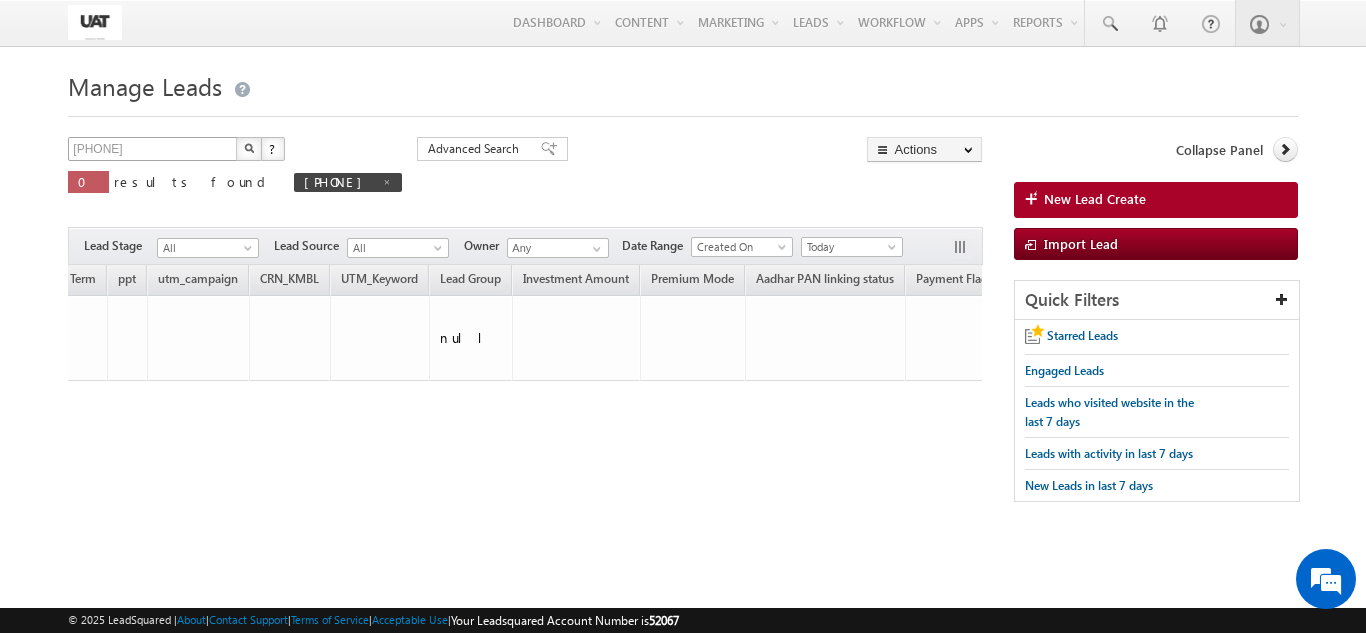 type 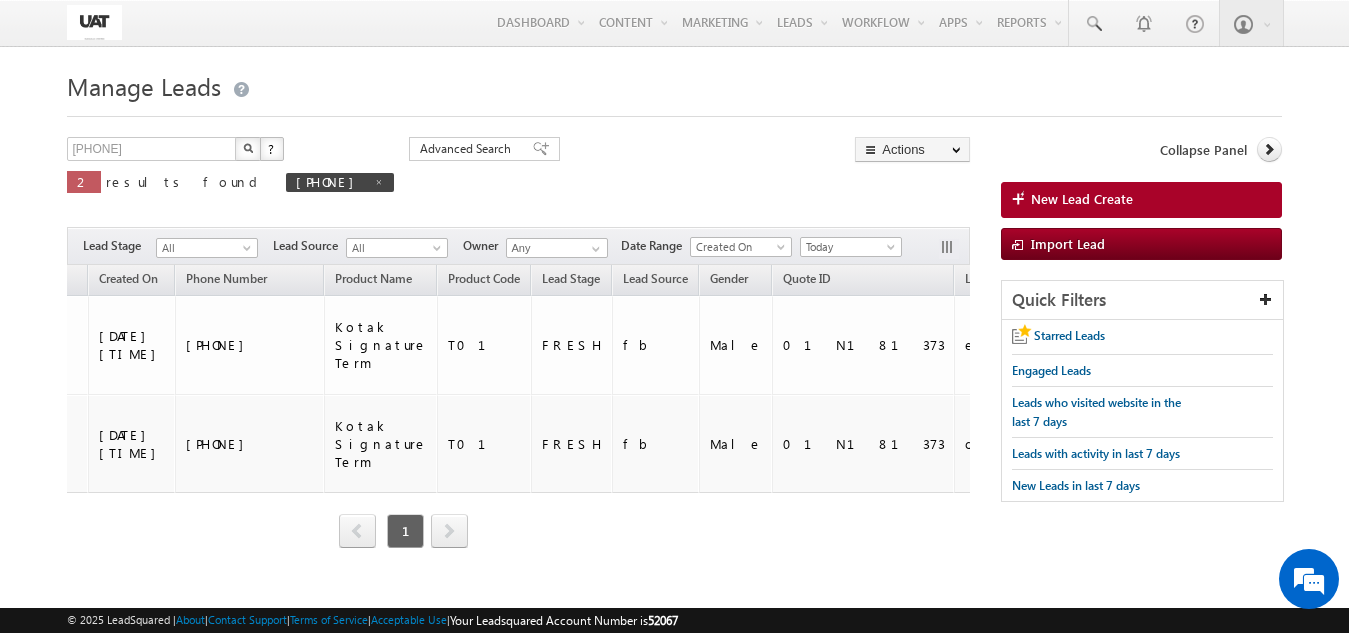 scroll, scrollTop: 0, scrollLeft: 513, axis: horizontal 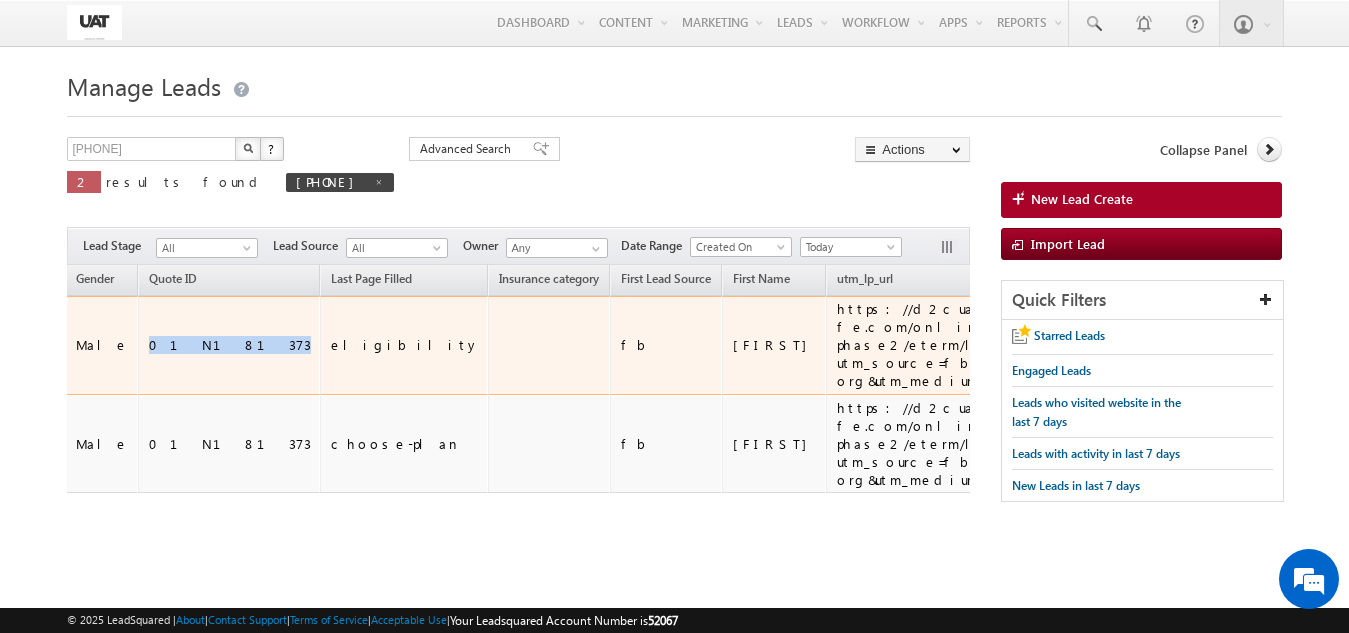 drag, startPoint x: 234, startPoint y: 342, endPoint x: 179, endPoint y: 354, distance: 56.293873 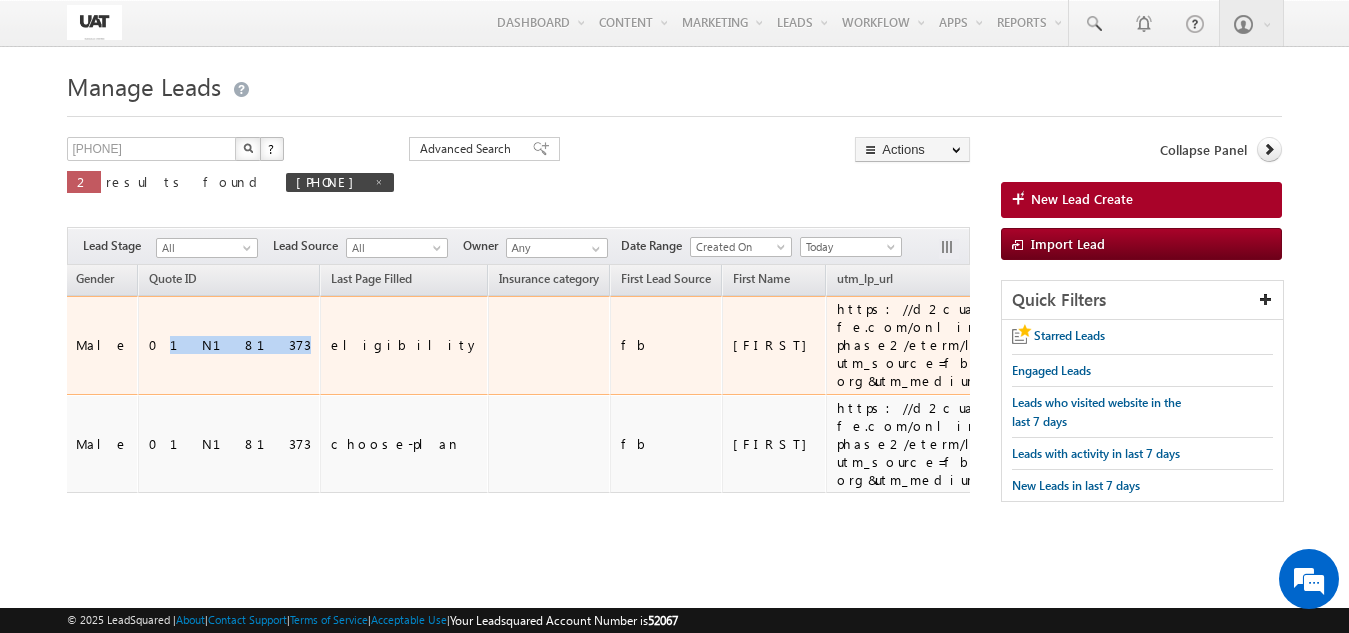 click on "01N181373" at bounding box center (230, 345) 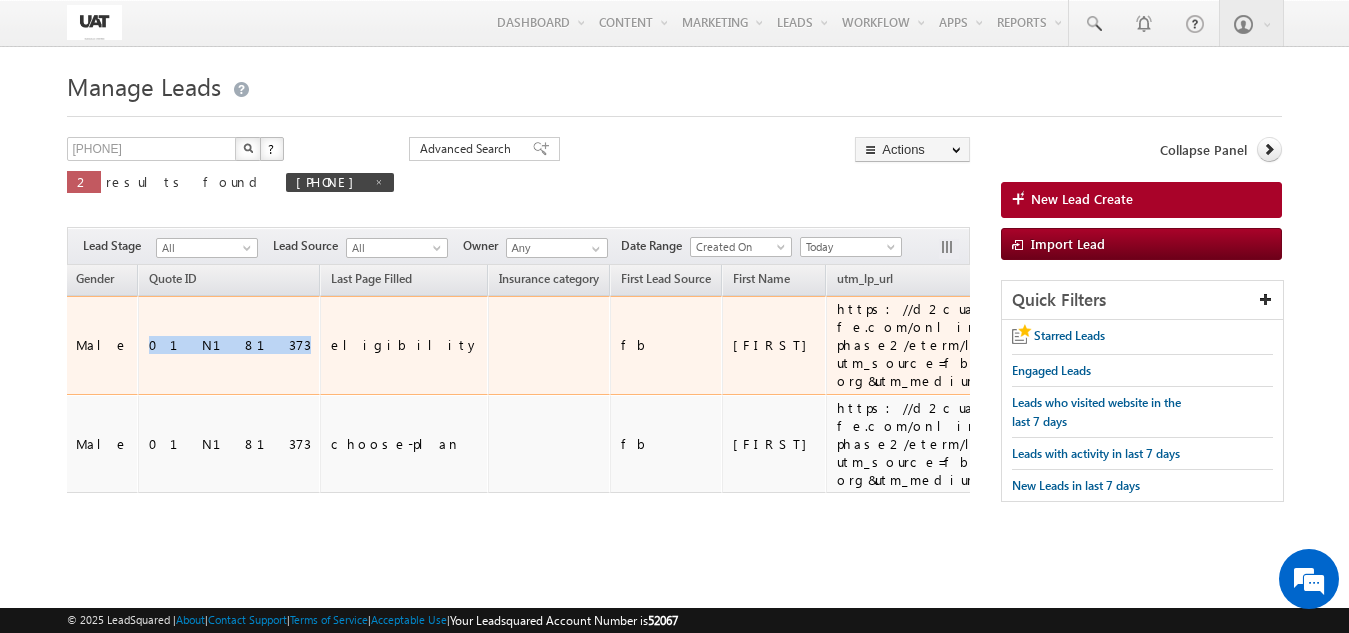 click on "01N181373" at bounding box center [230, 345] 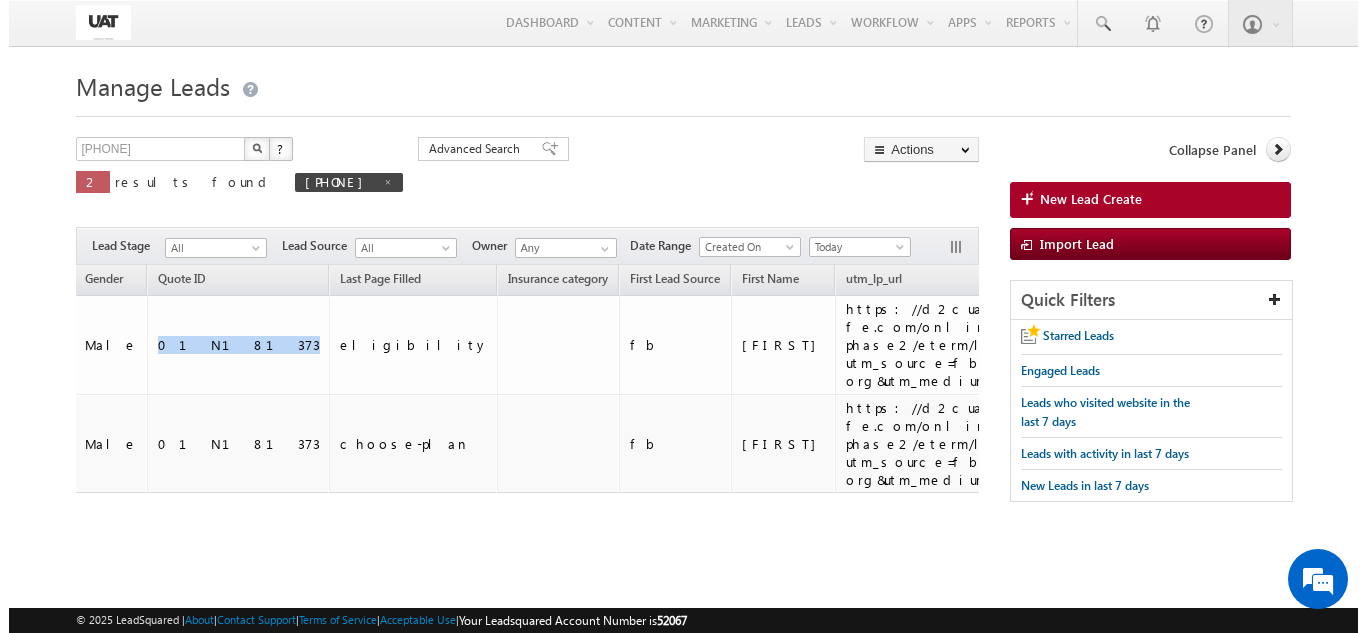scroll, scrollTop: 0, scrollLeft: 3688, axis: horizontal 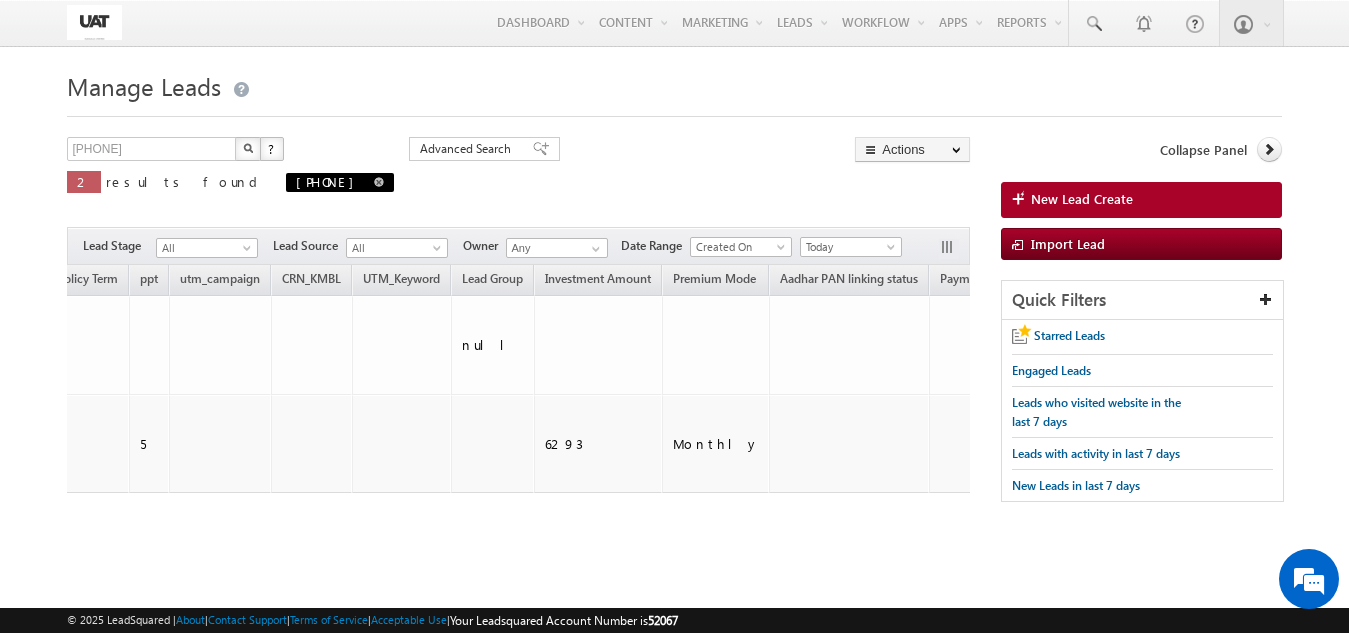 click at bounding box center [379, 182] 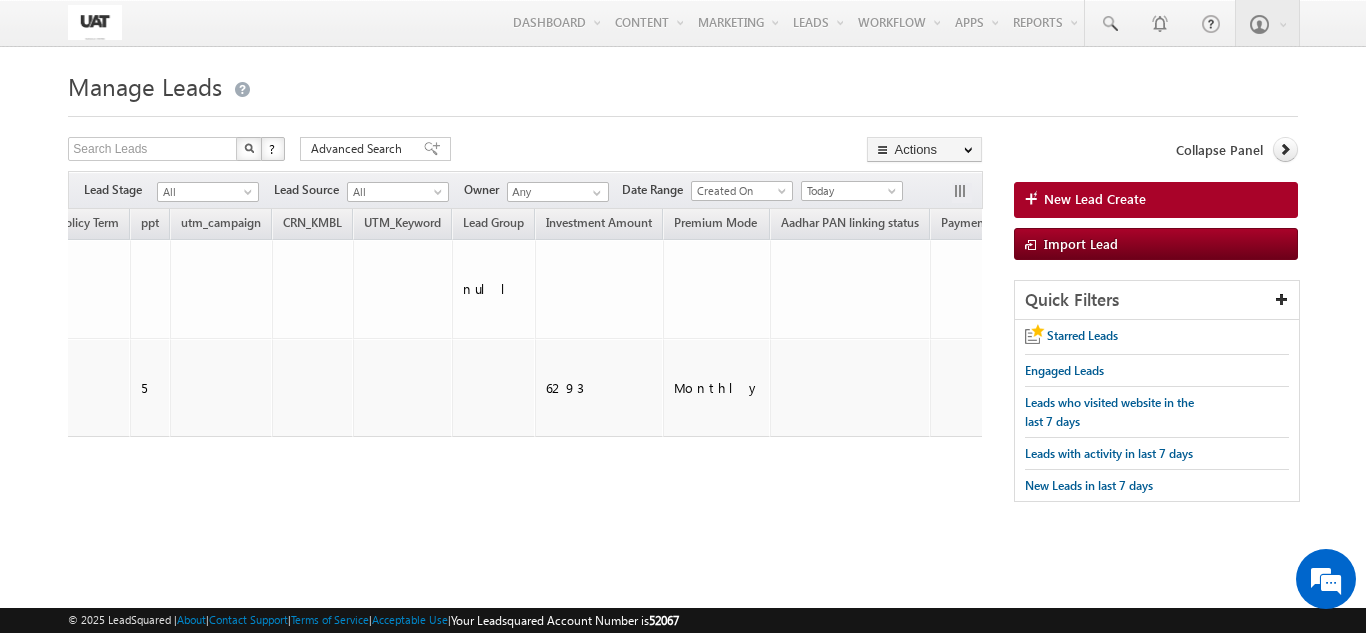 scroll, scrollTop: 0, scrollLeft: 3677, axis: horizontal 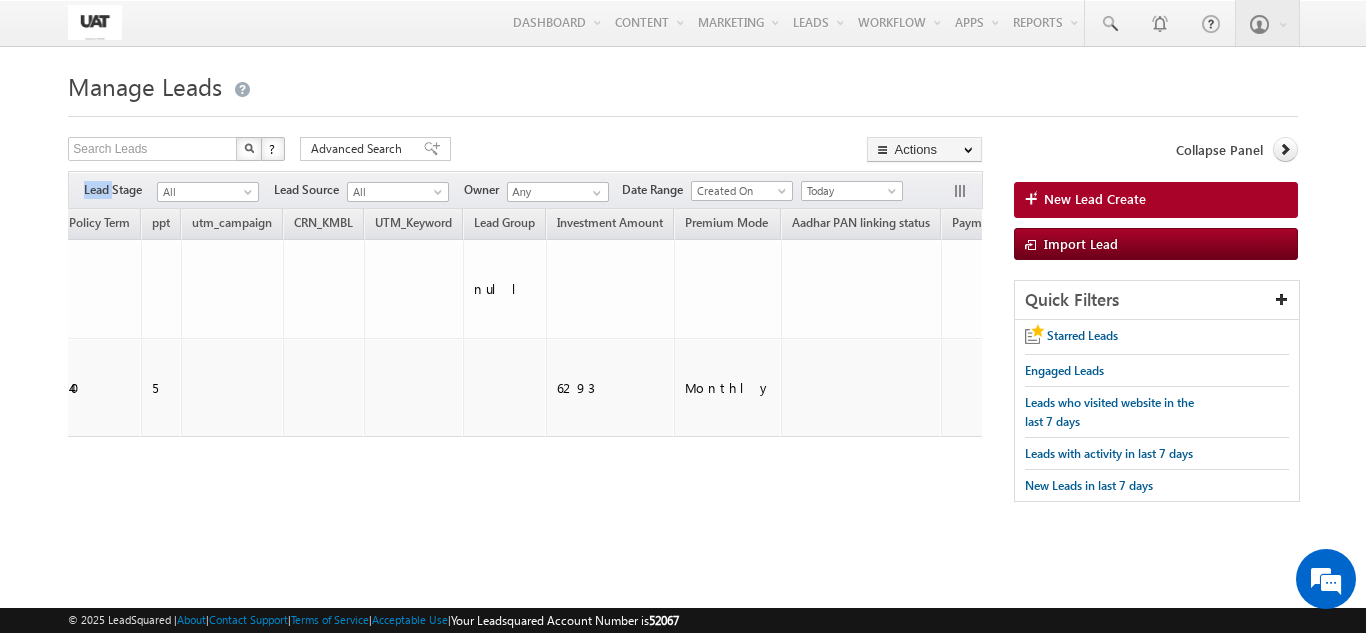 click on "Date Range Go [DATE]" at bounding box center [525, 190] 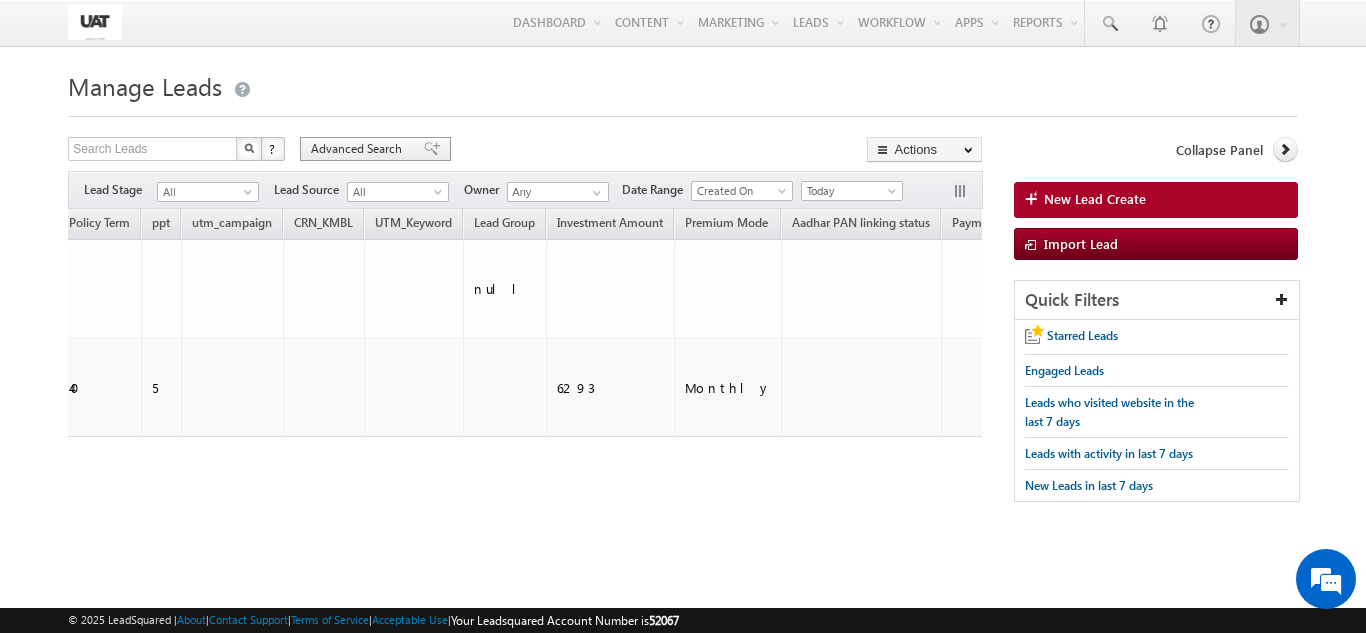 click on "Advanced Search" at bounding box center [359, 149] 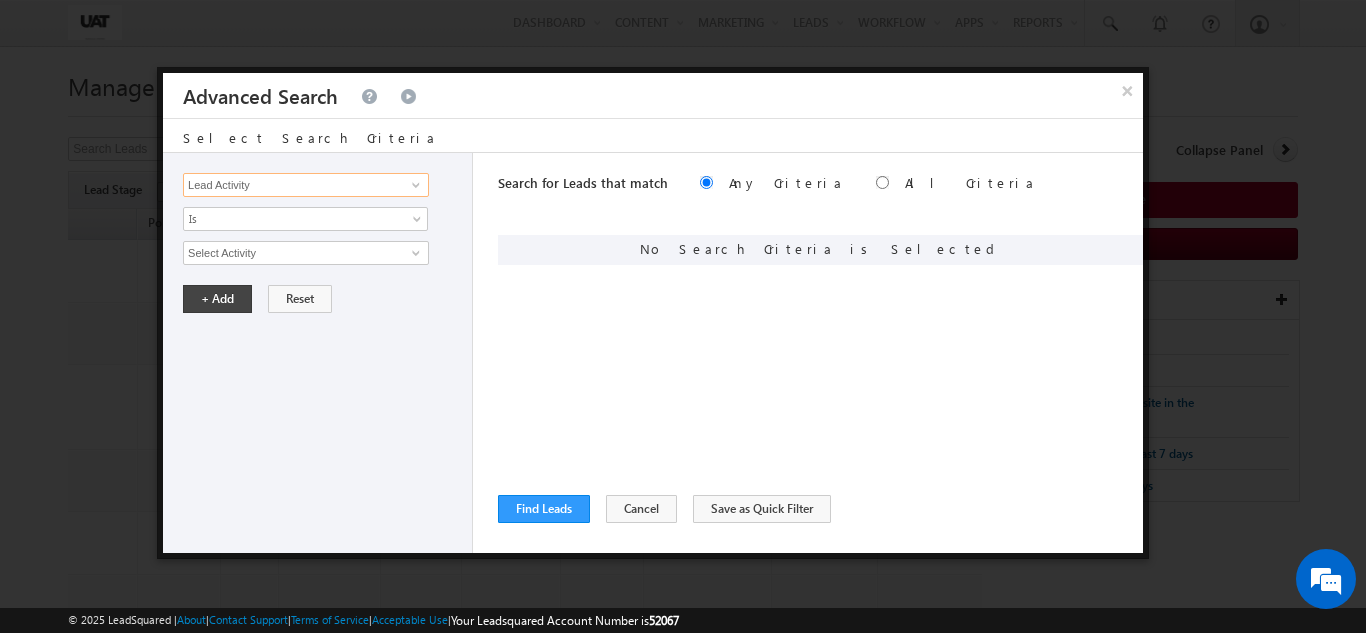 click on "Lead Activity" at bounding box center (306, 185) 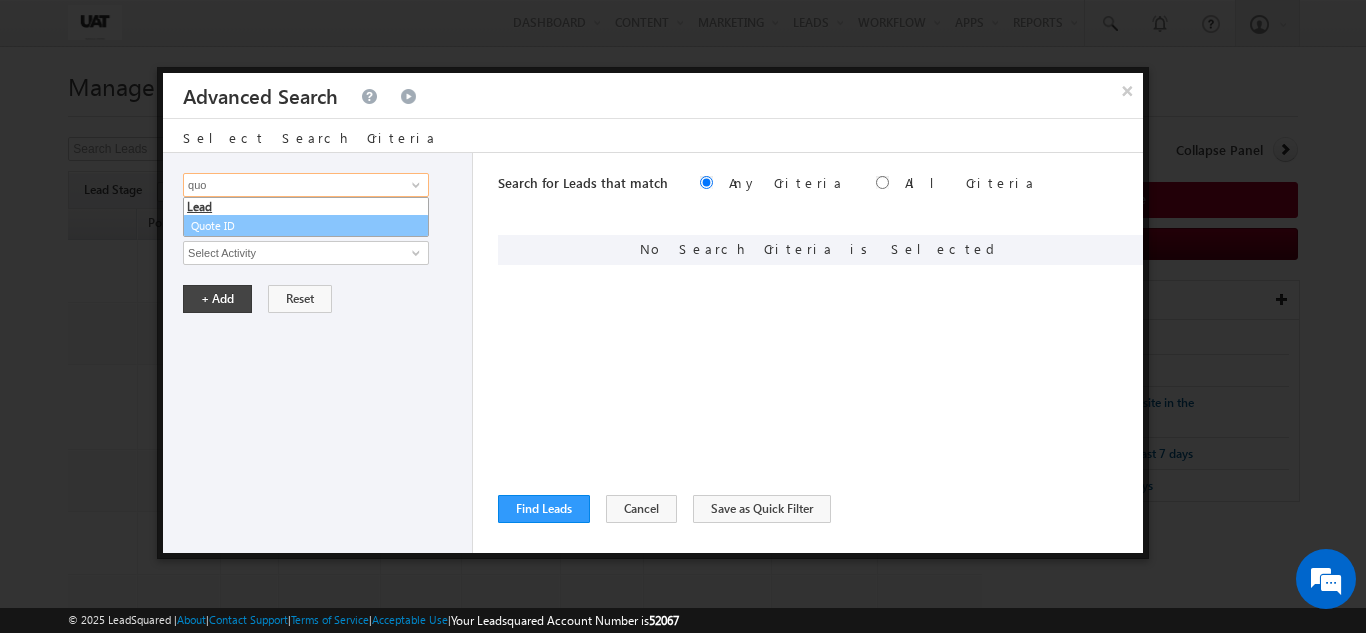 click on "Quote ID" at bounding box center (306, 226) 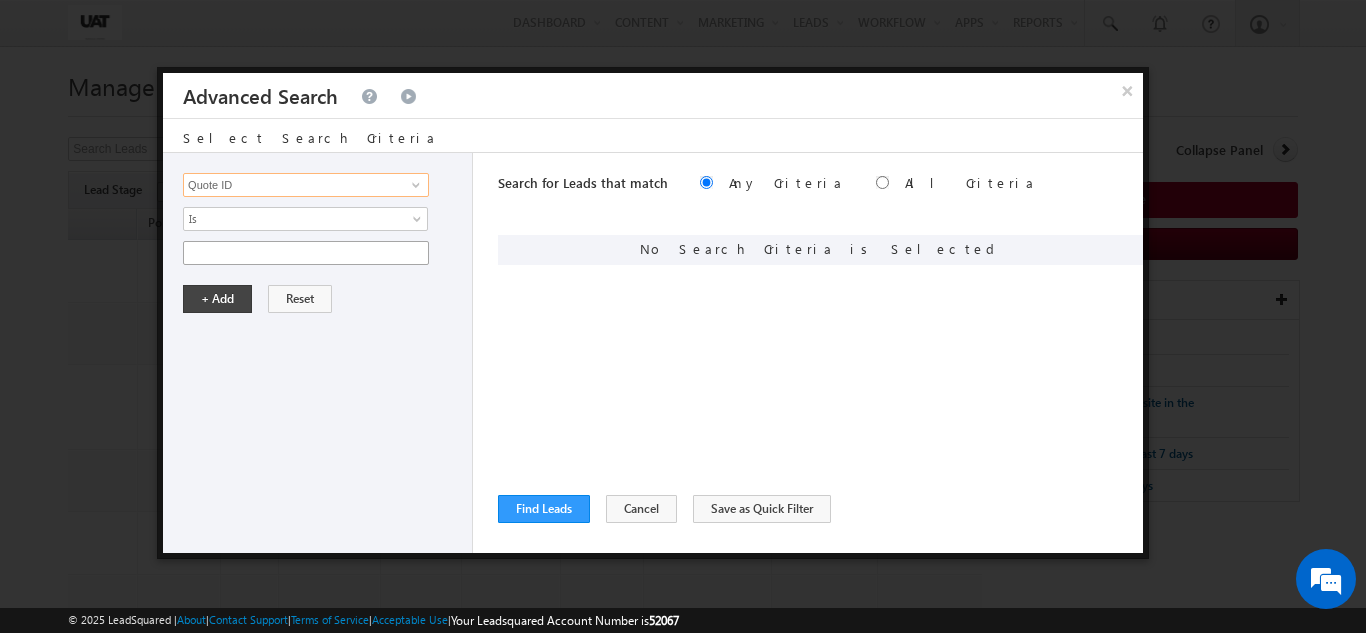 type on "Quote ID" 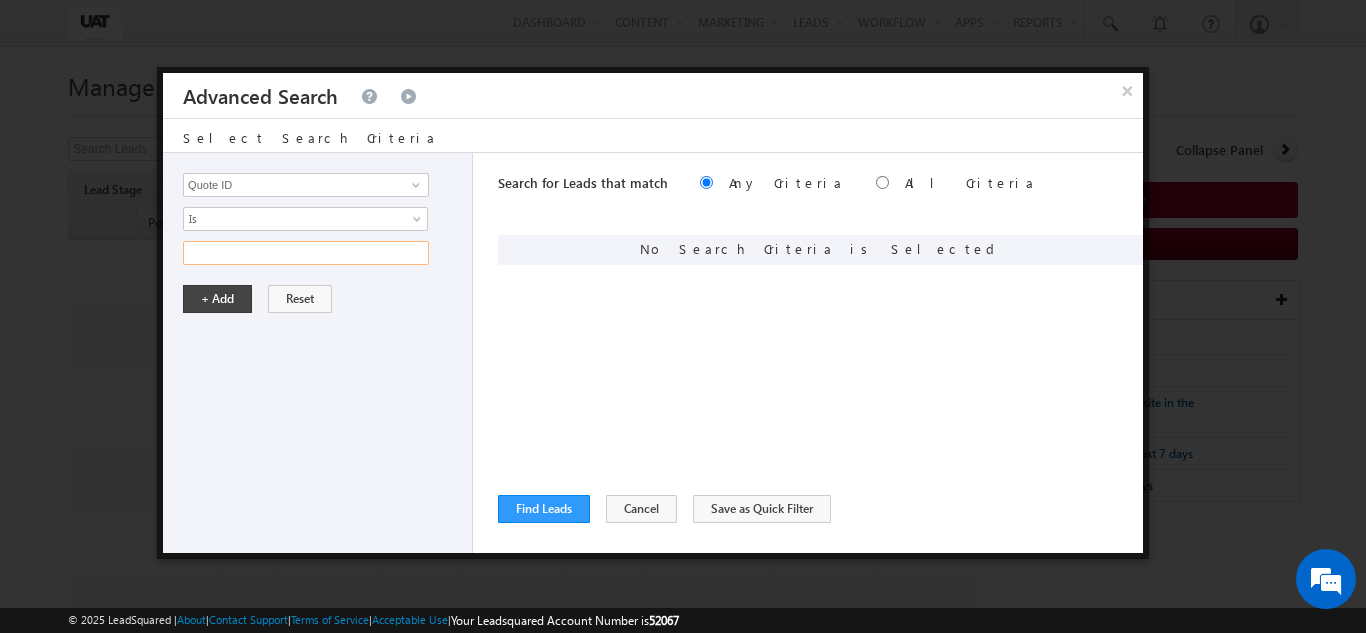 click at bounding box center (306, 253) 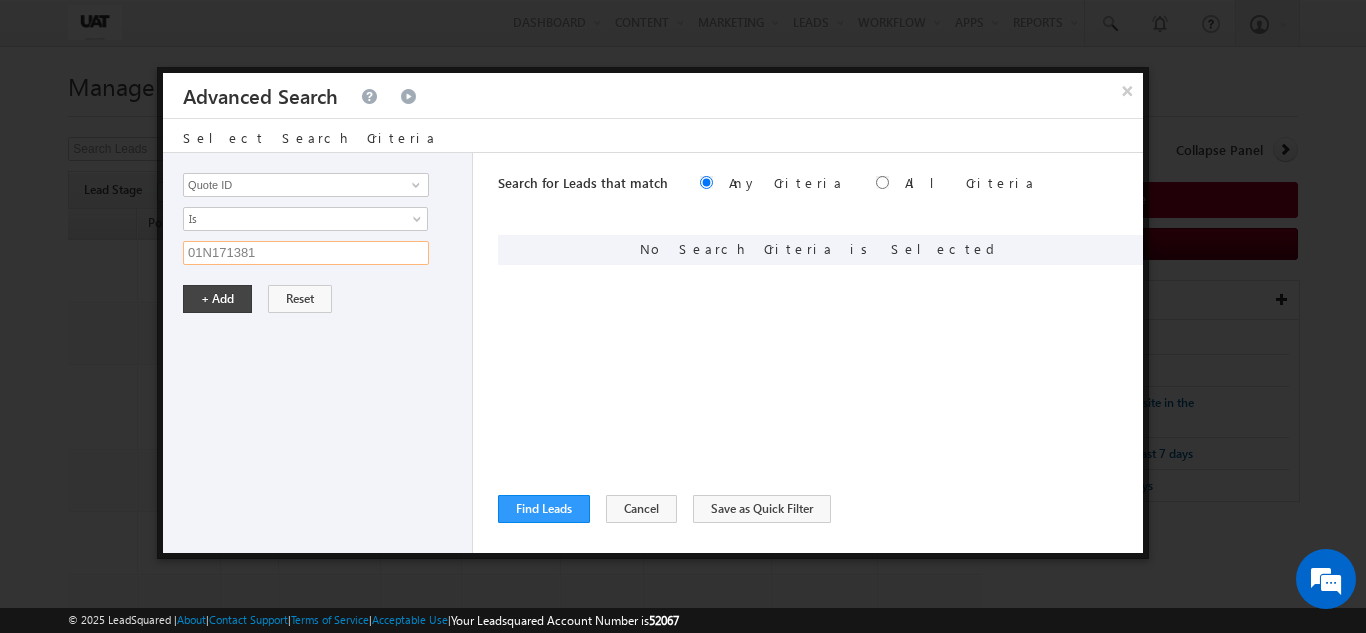 type on "01N171381" 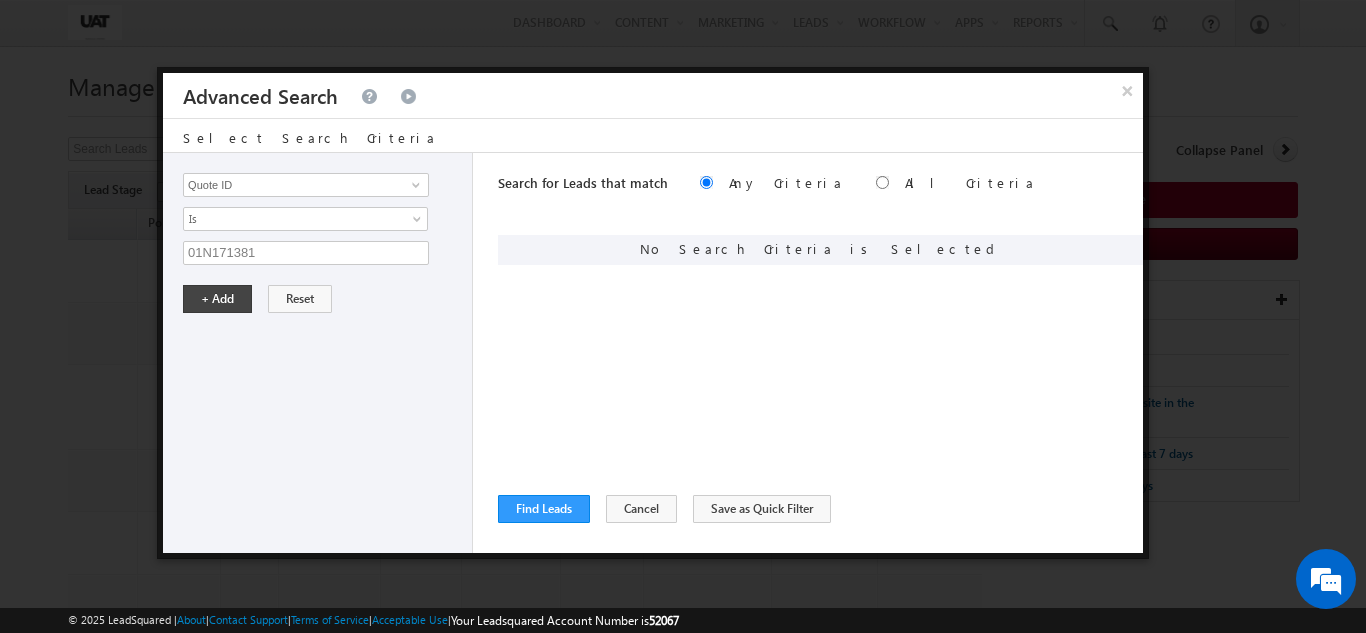click on "Lead Activity Task Sales Group  Prospect Id 29 Jul Open Leads 30 days not converted 5 percentage Discount 90Days_closed_leads Aadhar Authentication Aadhar PAN linking status Accidental Death Benefit Account holder [LAST NAME] Account No Account number Account Type Accumulation Period Ace Source Map Actual Annual Income as per CC Add On Benefits Address 1 Address 2 Address Proof Address Proof Reject Reason Age Age Proof  Age Proof  Reject Reason Alternate Email Alternate Mobile Alternate Name Alternate Phone Number Amount after discount Annual Income Appointee Appointee DOB Appointee Full Name Appointee Mob no Appointee number Appointee Relation Assisted Auto Disposition Auto ECS Backdation date Balanced Bank verification status_Success_Failure Best Disposition Bonus Option Bot Flag BOT Pitch Product Bot Transfer Business Call Back Busy Attempts Call Back Busy Counter Call Centre Agent Name call recommendation Callback to Customer Day Callback to Customer Time Campaign Code Category" at bounding box center (318, 353) 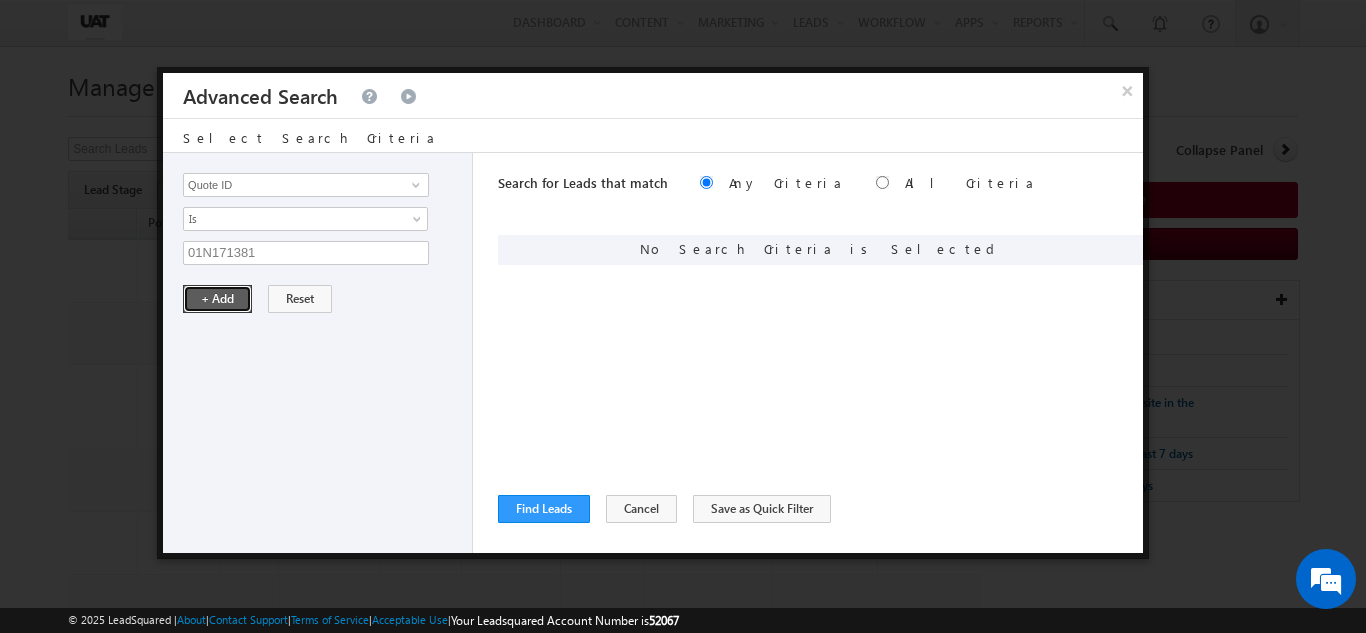 click on "+ Add" at bounding box center (217, 299) 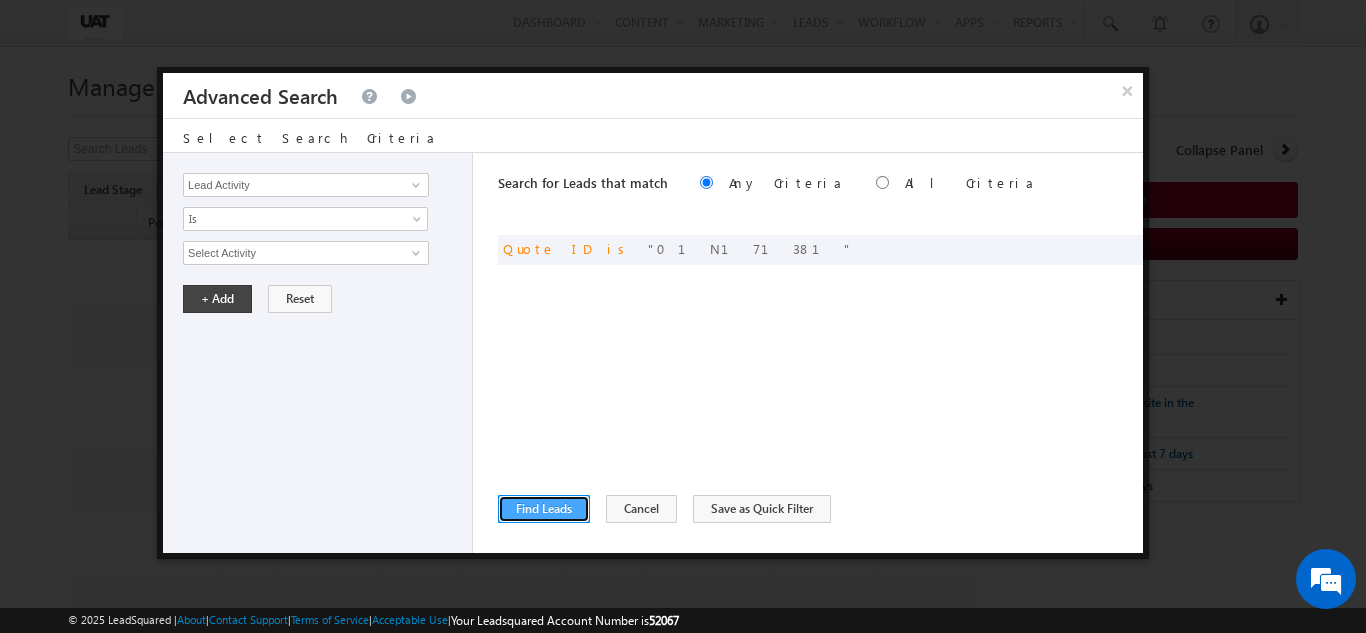 click on "Find Leads" at bounding box center (544, 509) 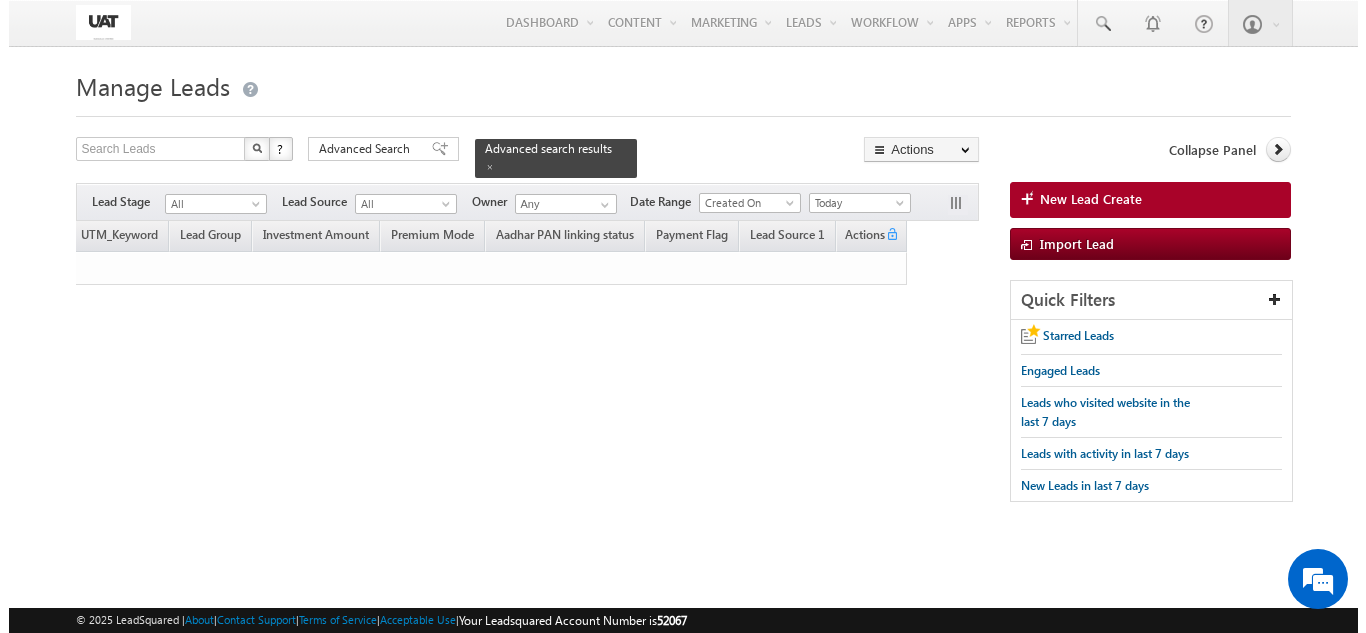 scroll, scrollTop: 0, scrollLeft: 3117, axis: horizontal 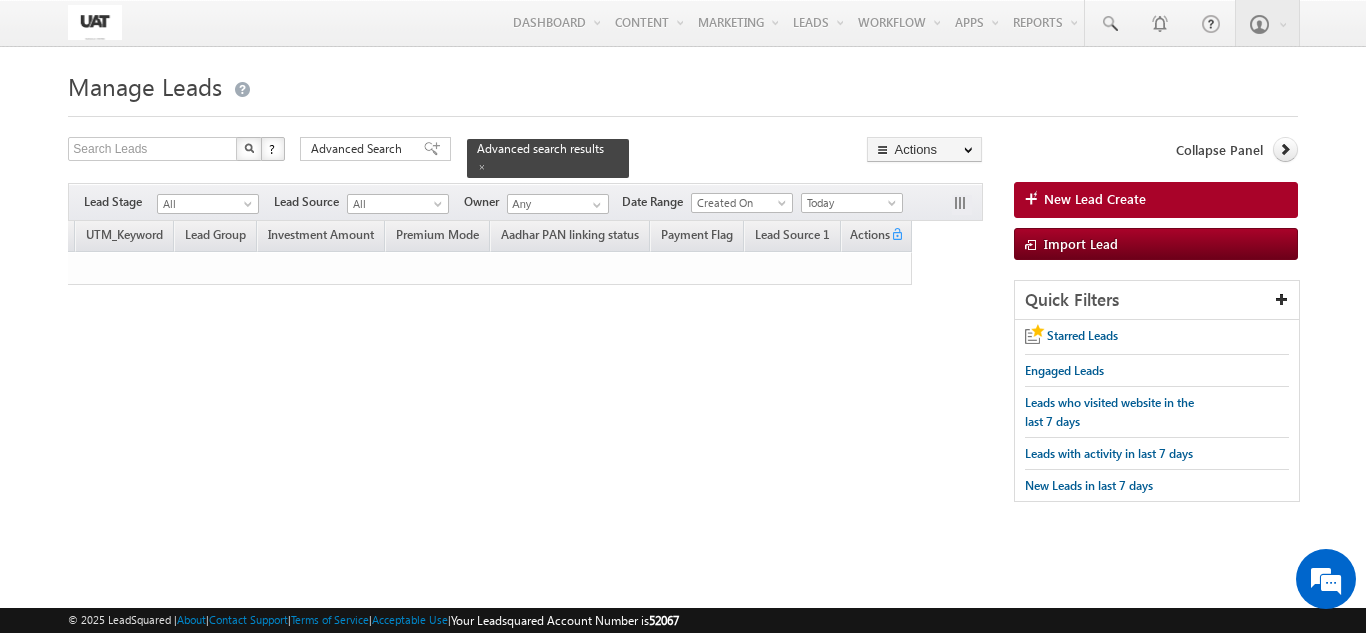 drag, startPoint x: 813, startPoint y: 356, endPoint x: 816, endPoint y: 367, distance: 11.401754 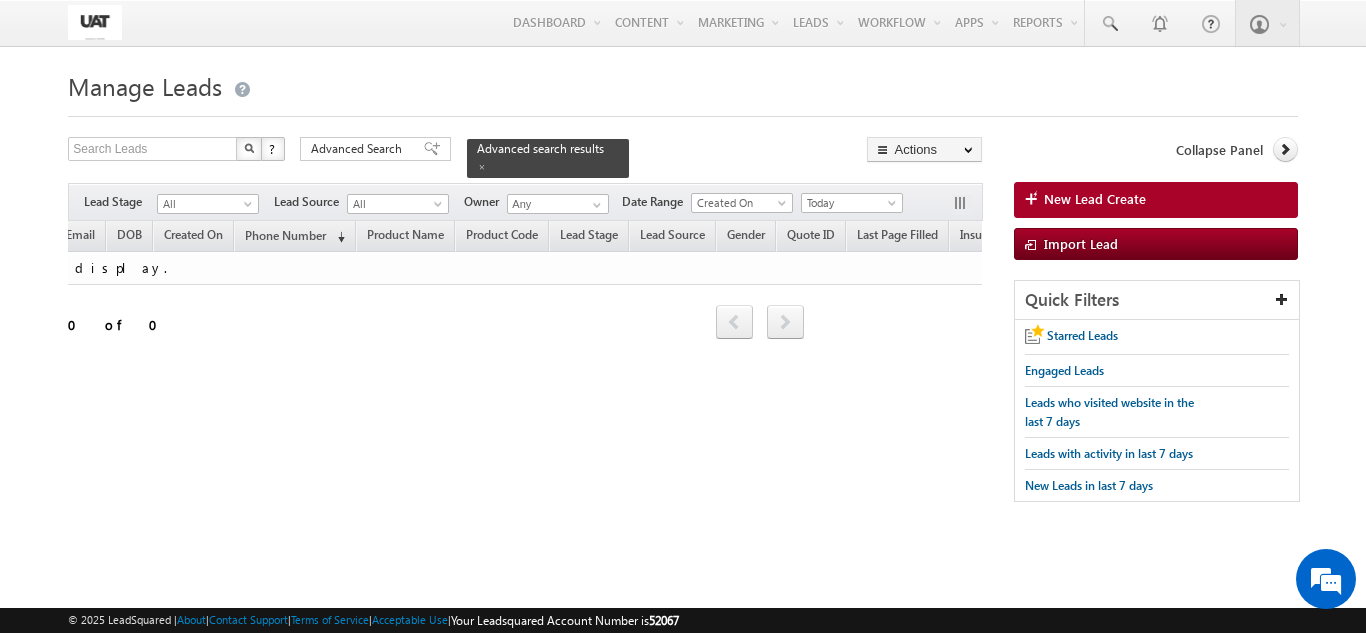 scroll, scrollTop: 0, scrollLeft: 0, axis: both 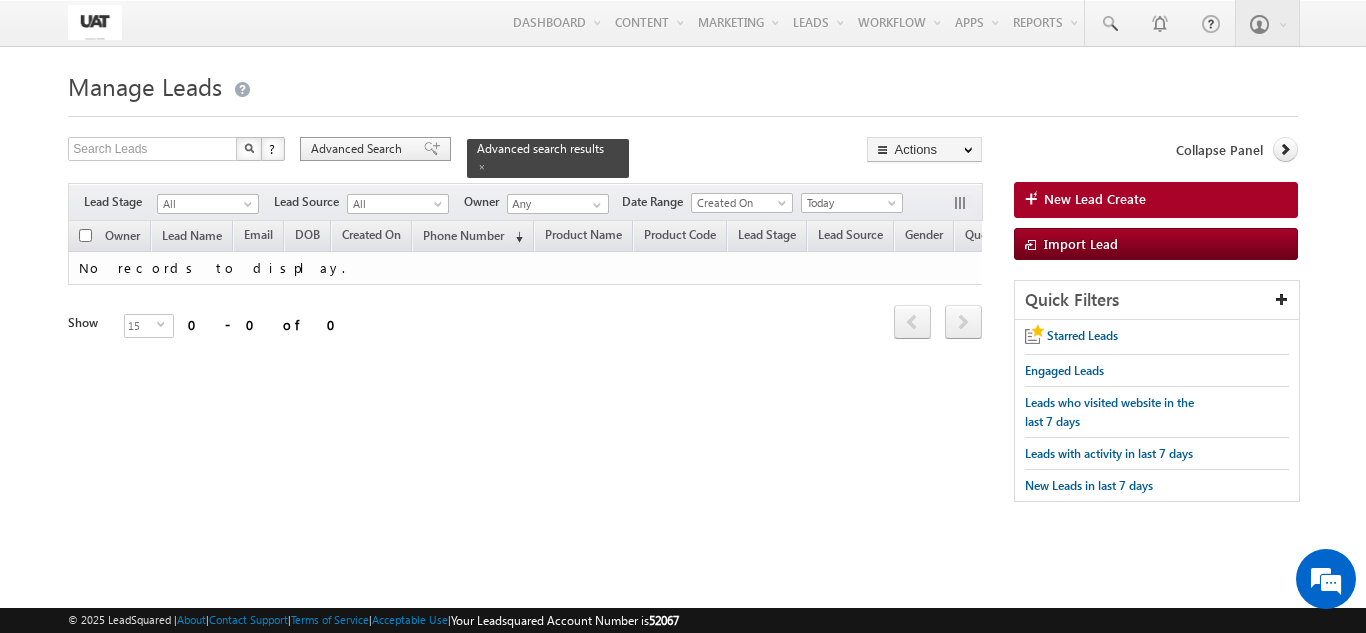 click on "Advanced Search" at bounding box center [375, 149] 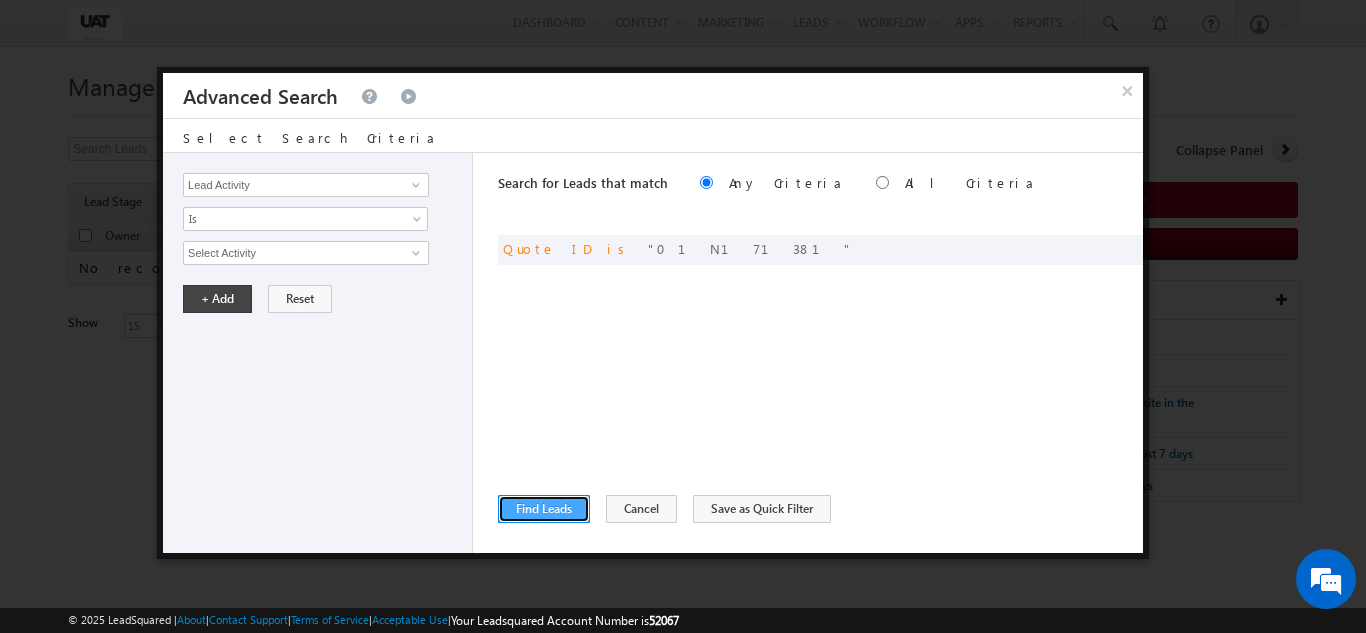 click on "Find Leads" at bounding box center (544, 509) 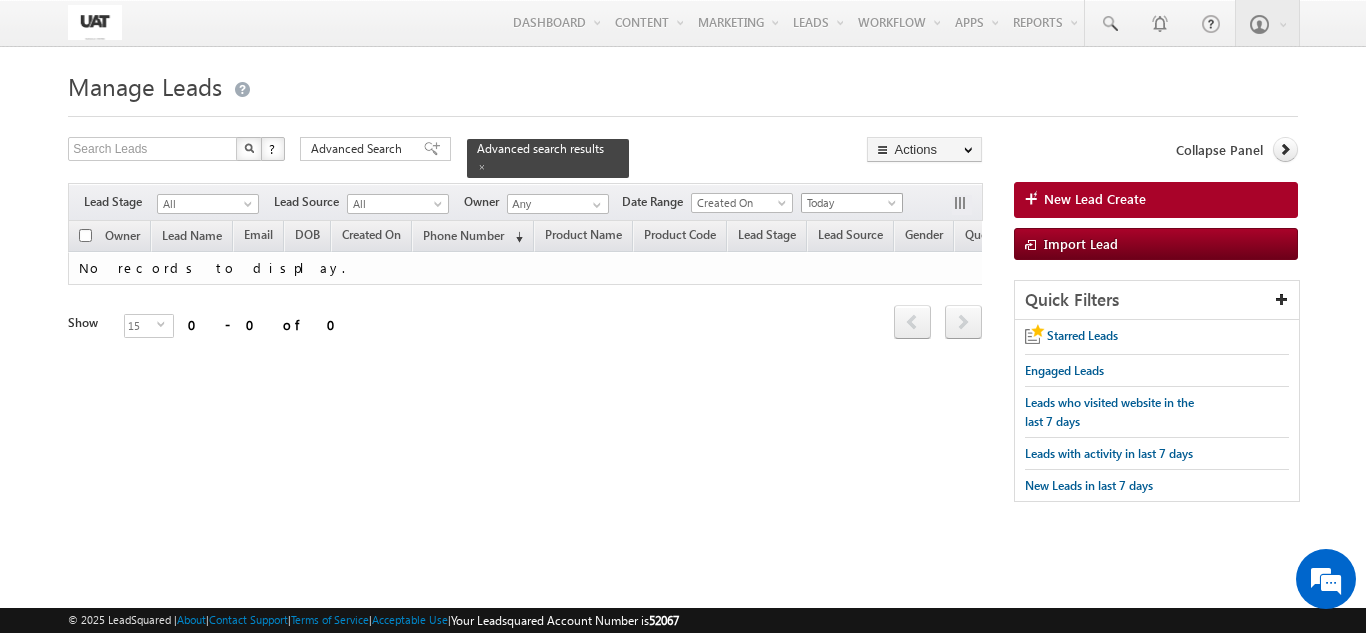 click on "Today" at bounding box center [849, 203] 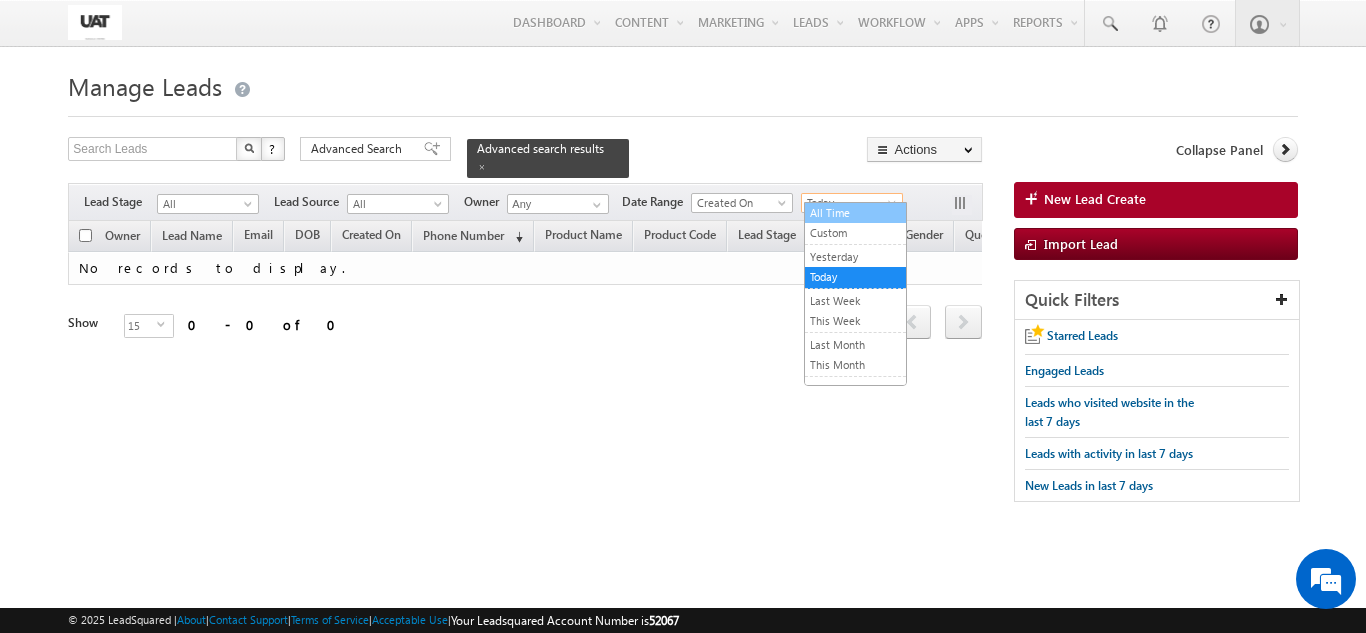 click on "All Time" at bounding box center [855, 213] 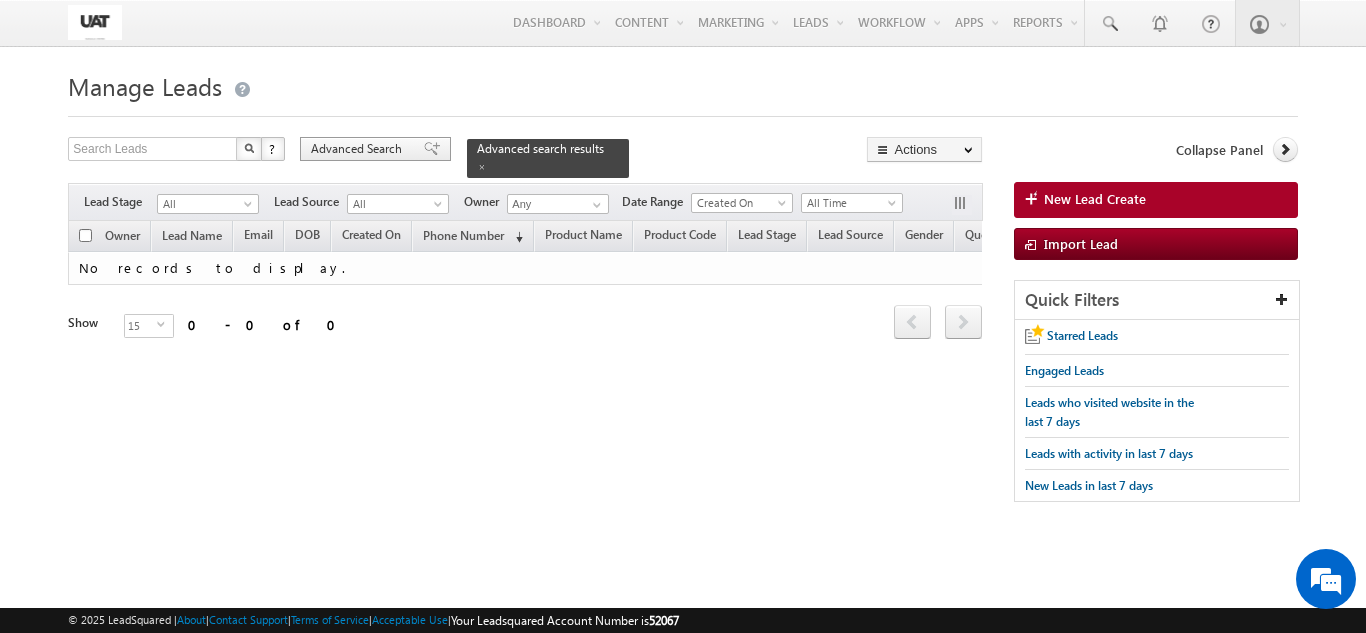click on "Advanced Search" at bounding box center [359, 149] 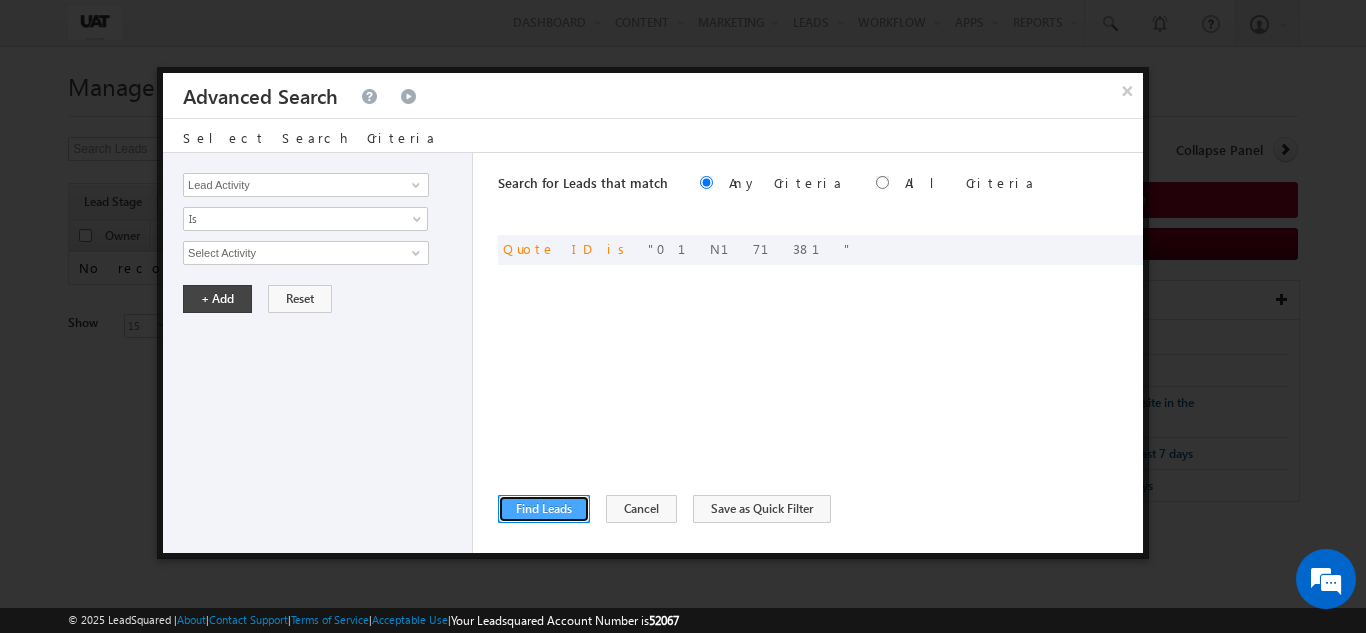 click on "Find Leads" at bounding box center [544, 509] 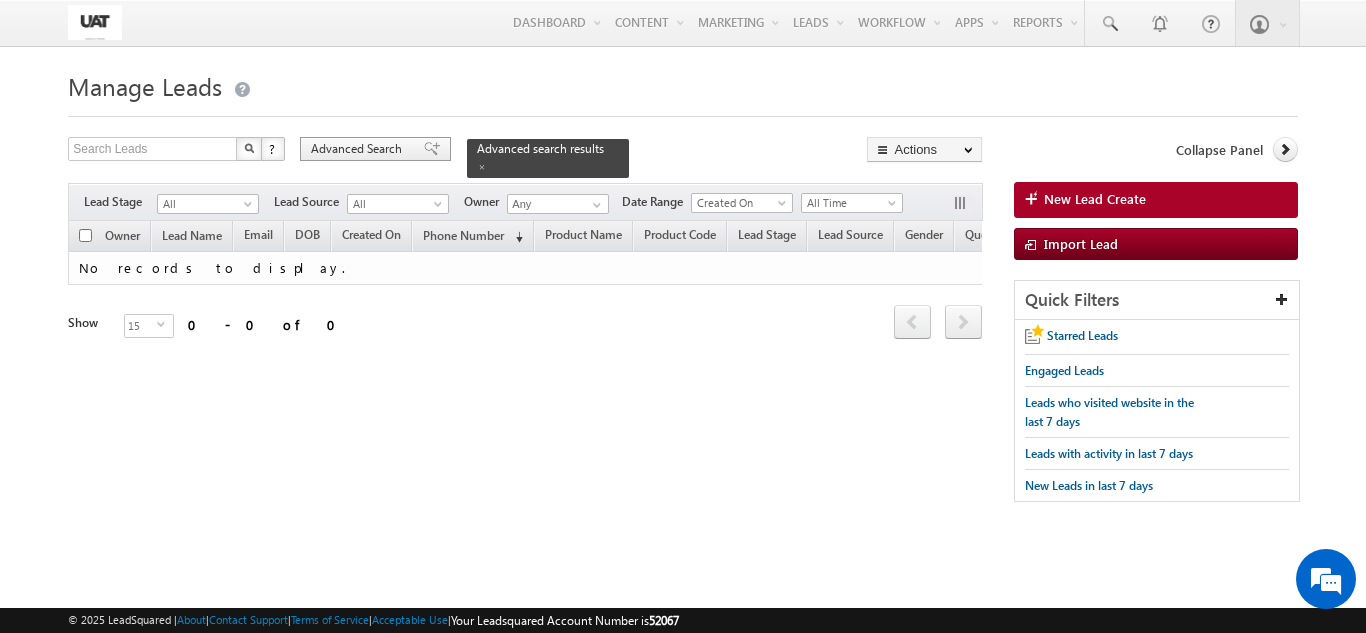 click on "Advanced Search" at bounding box center (359, 149) 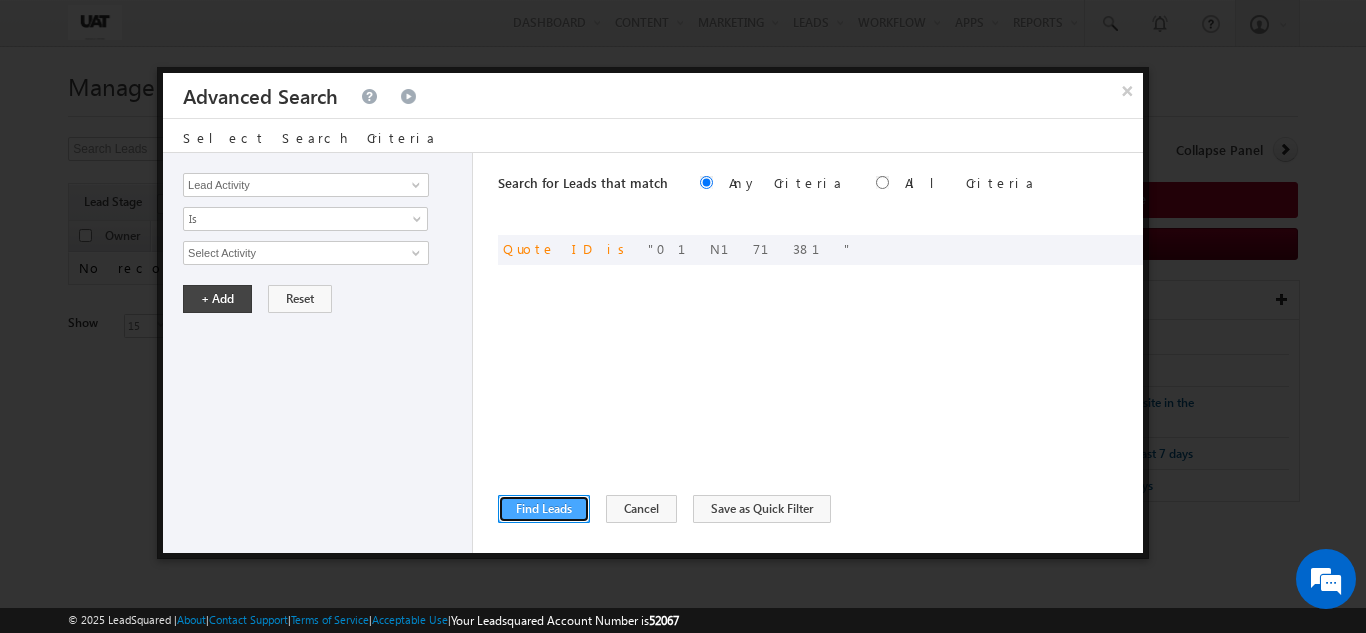 click on "Find Leads" at bounding box center (544, 509) 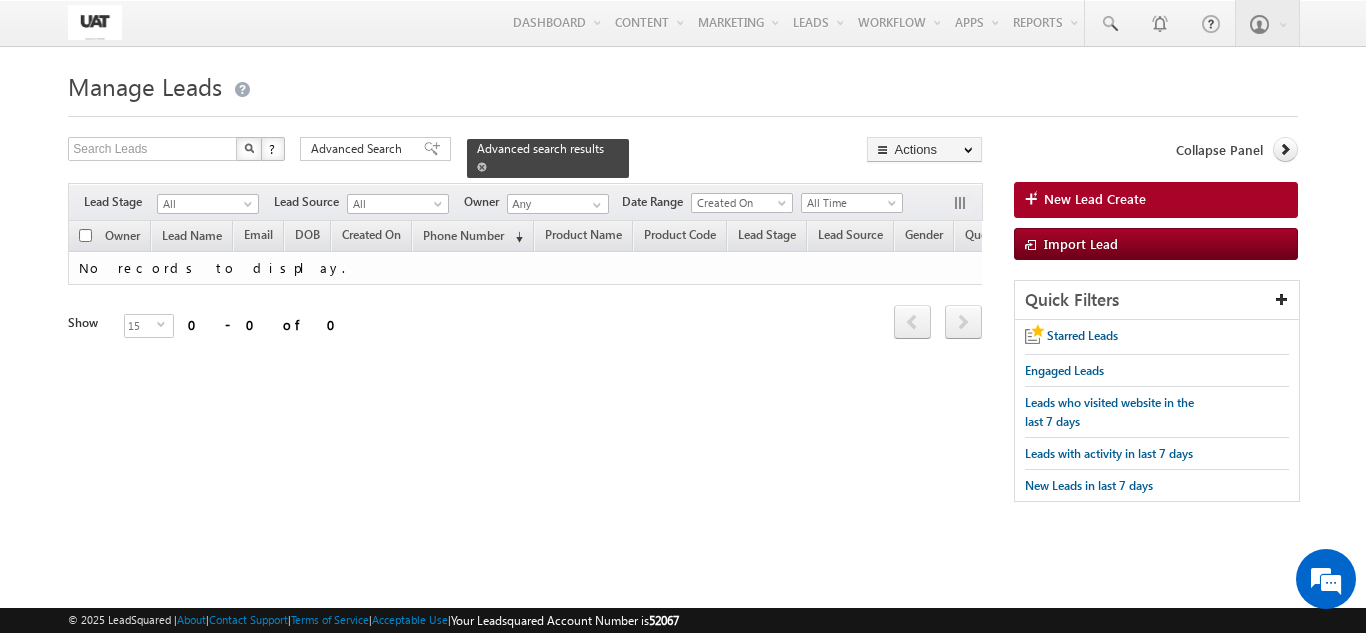 click at bounding box center (482, 166) 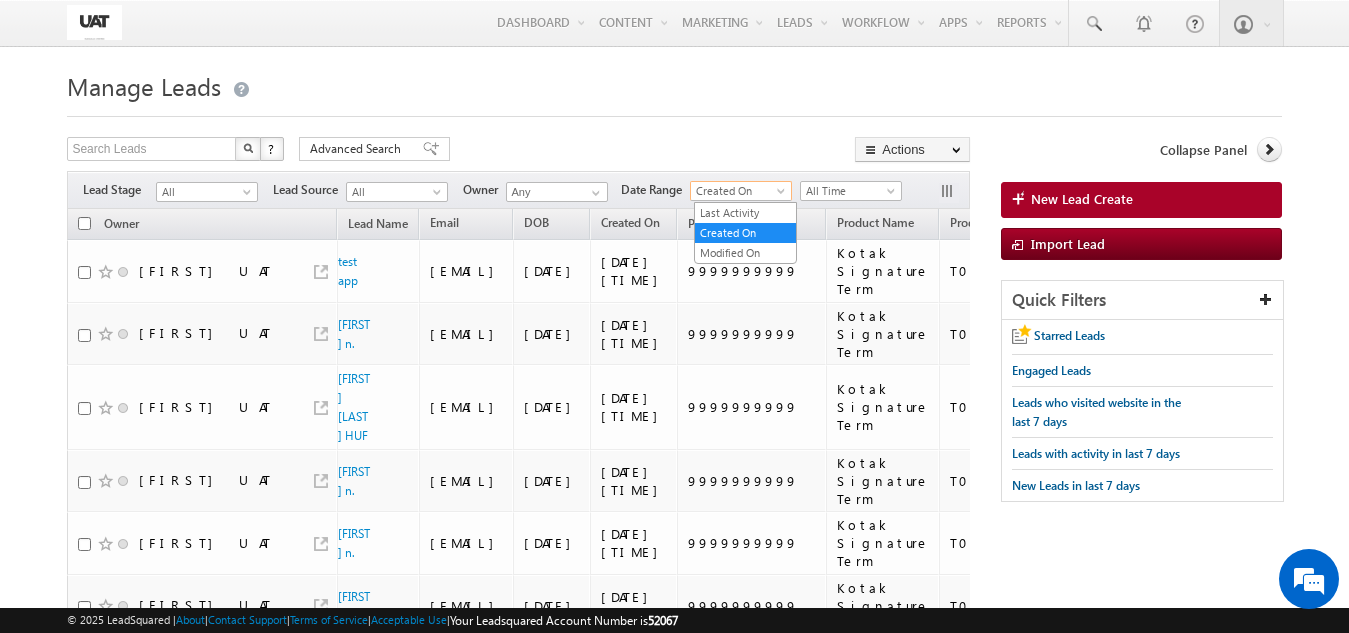 click at bounding box center [783, 195] 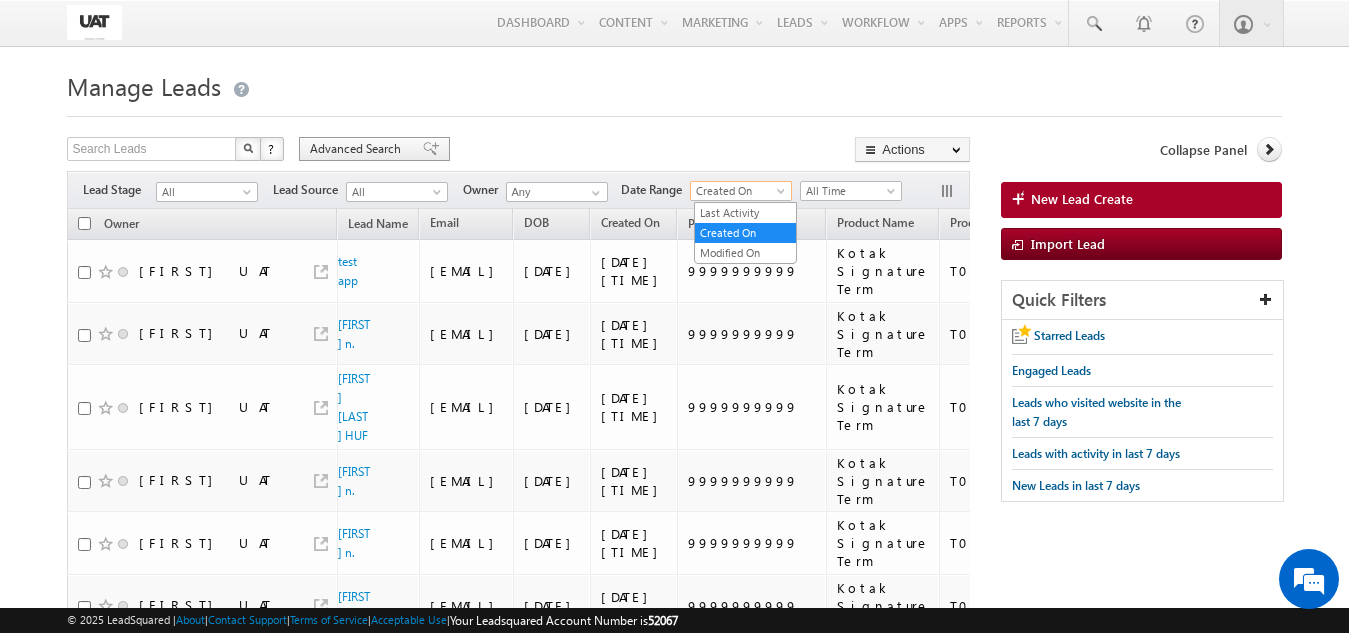 click on "Advanced Search" at bounding box center [374, 149] 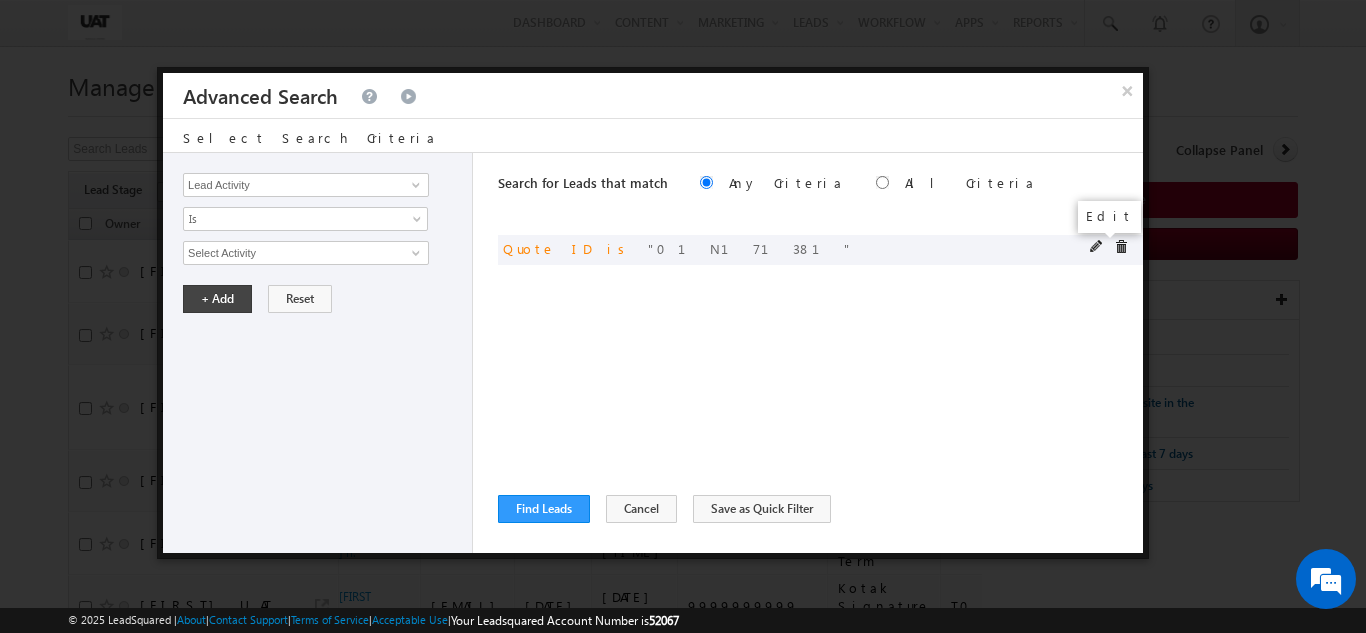 click at bounding box center (1097, 247) 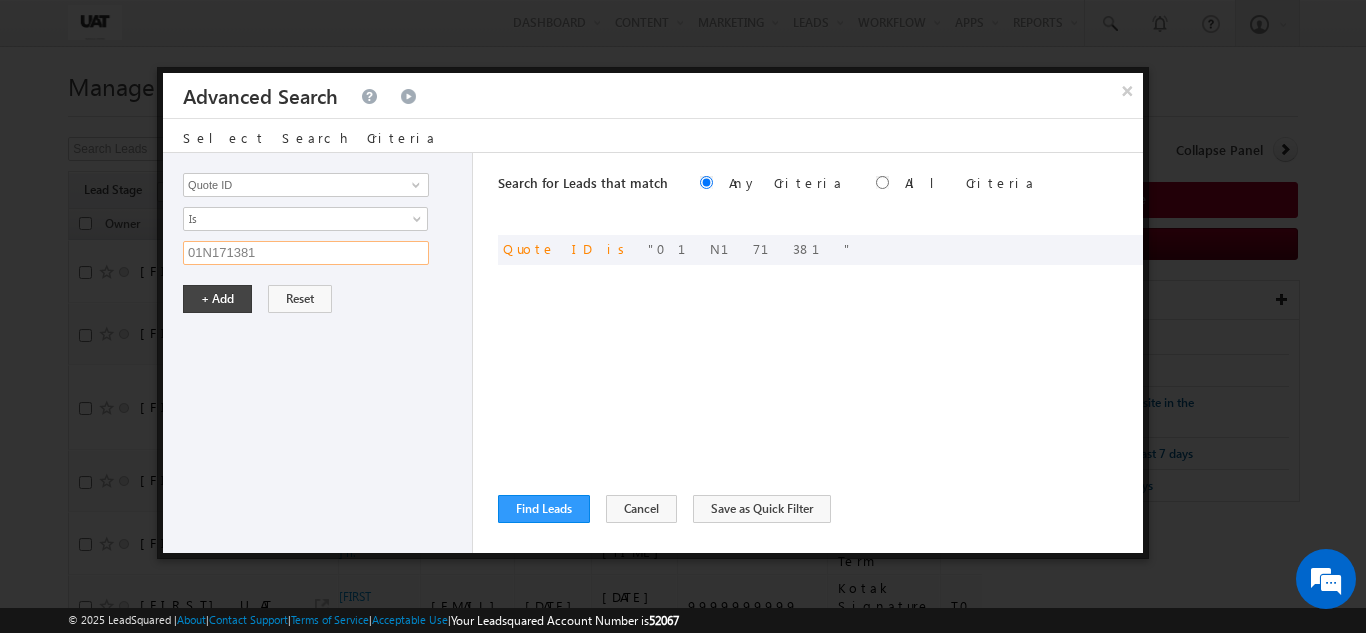 click on "01N171381" at bounding box center (306, 253) 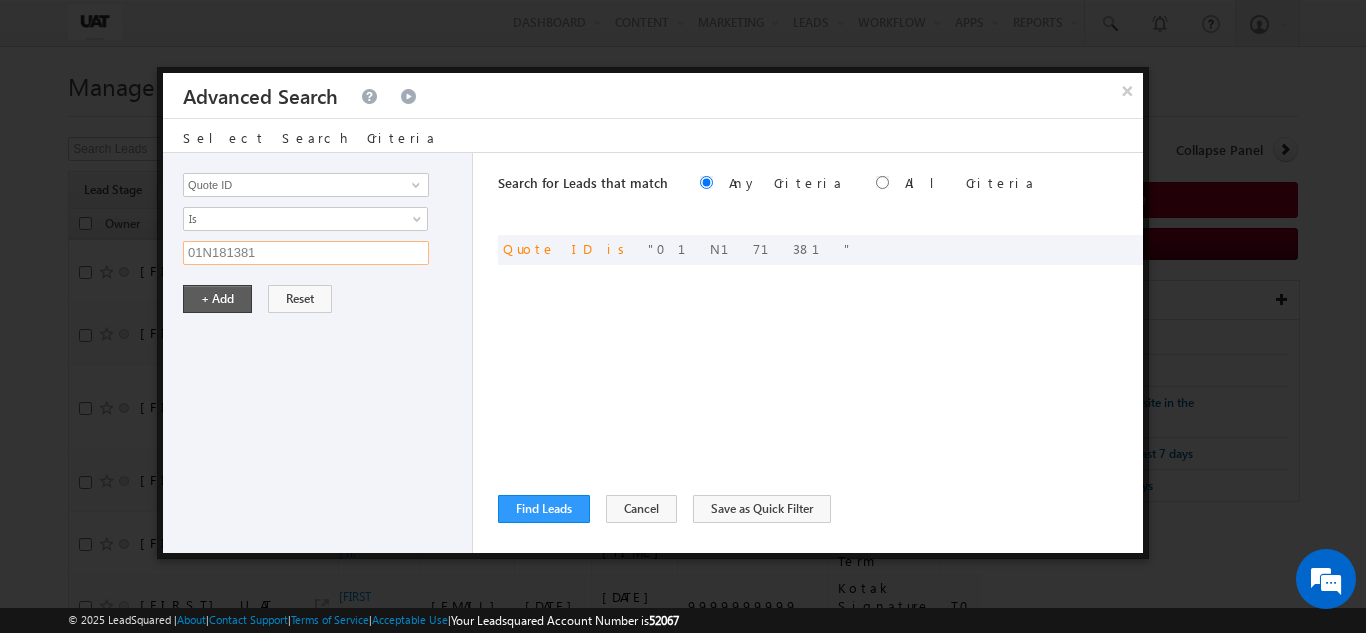type on "01N181381" 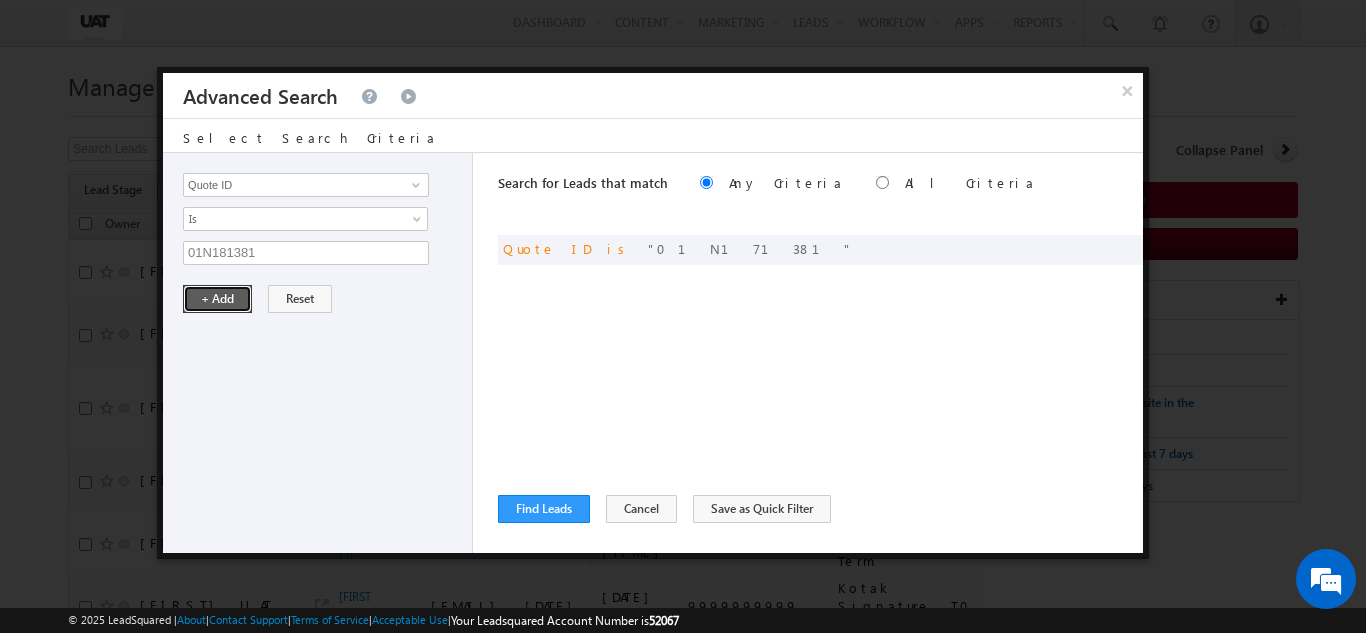 click on "+ Add" at bounding box center [217, 299] 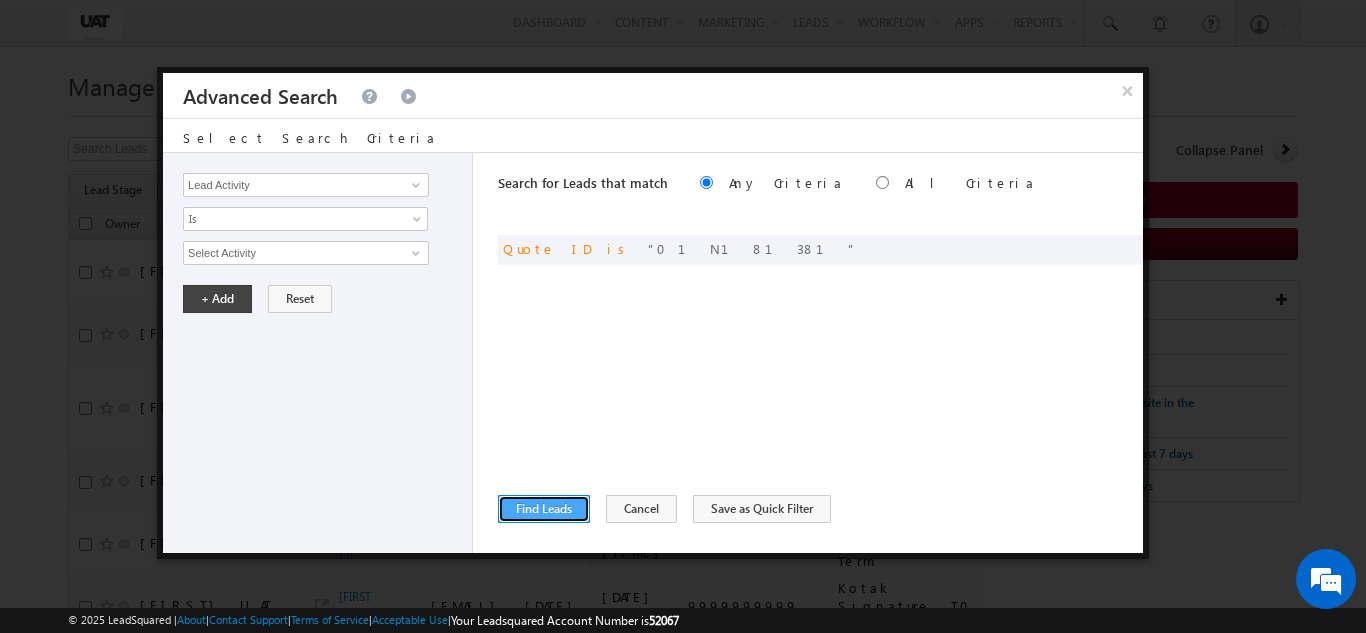 click on "Find Leads" at bounding box center (544, 509) 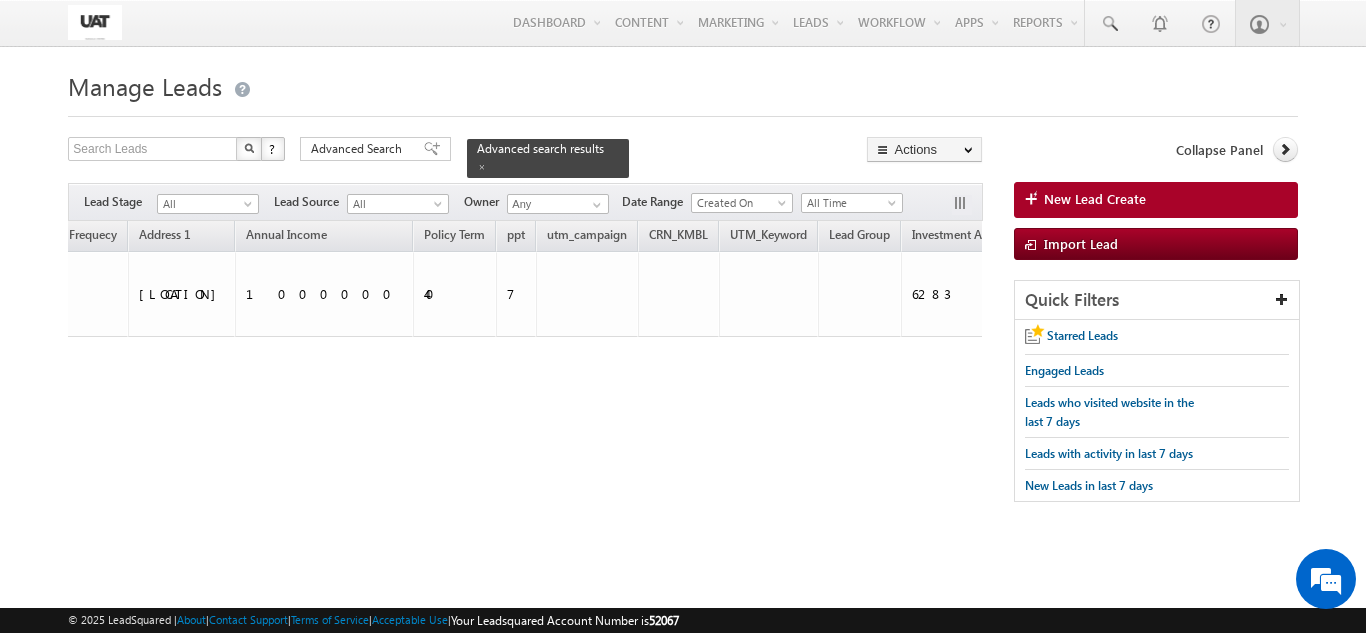 scroll, scrollTop: 0, scrollLeft: 3620, axis: horizontal 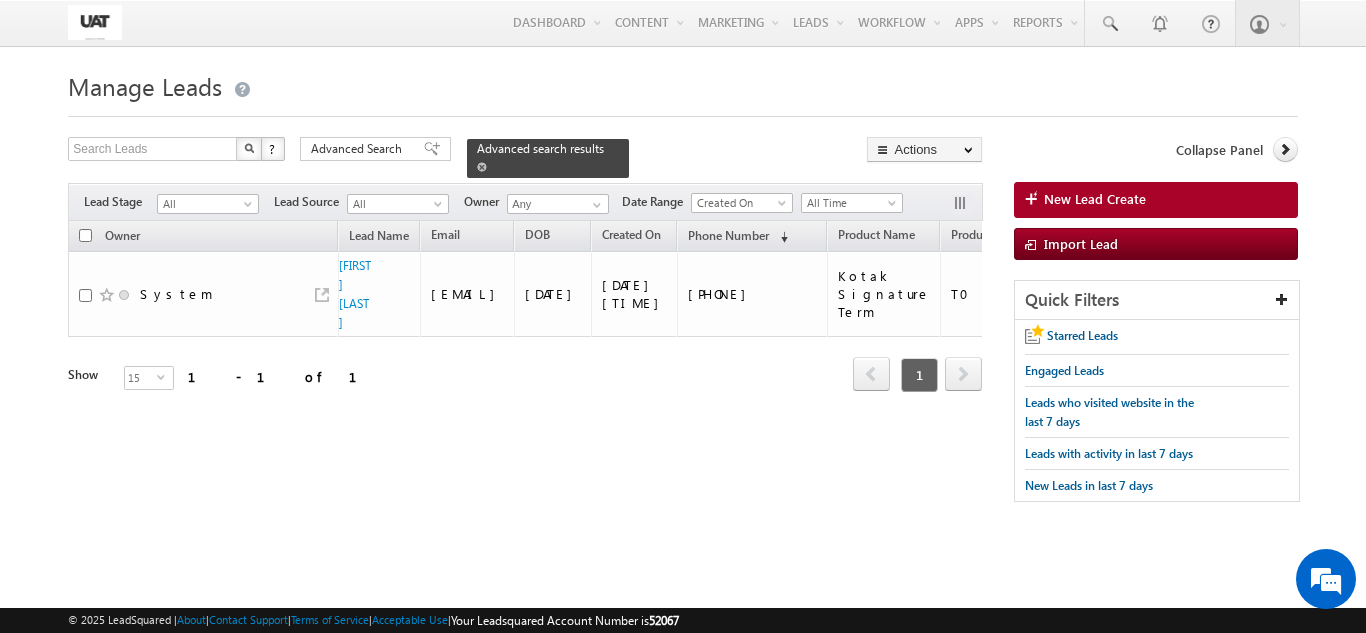 click at bounding box center [482, 166] 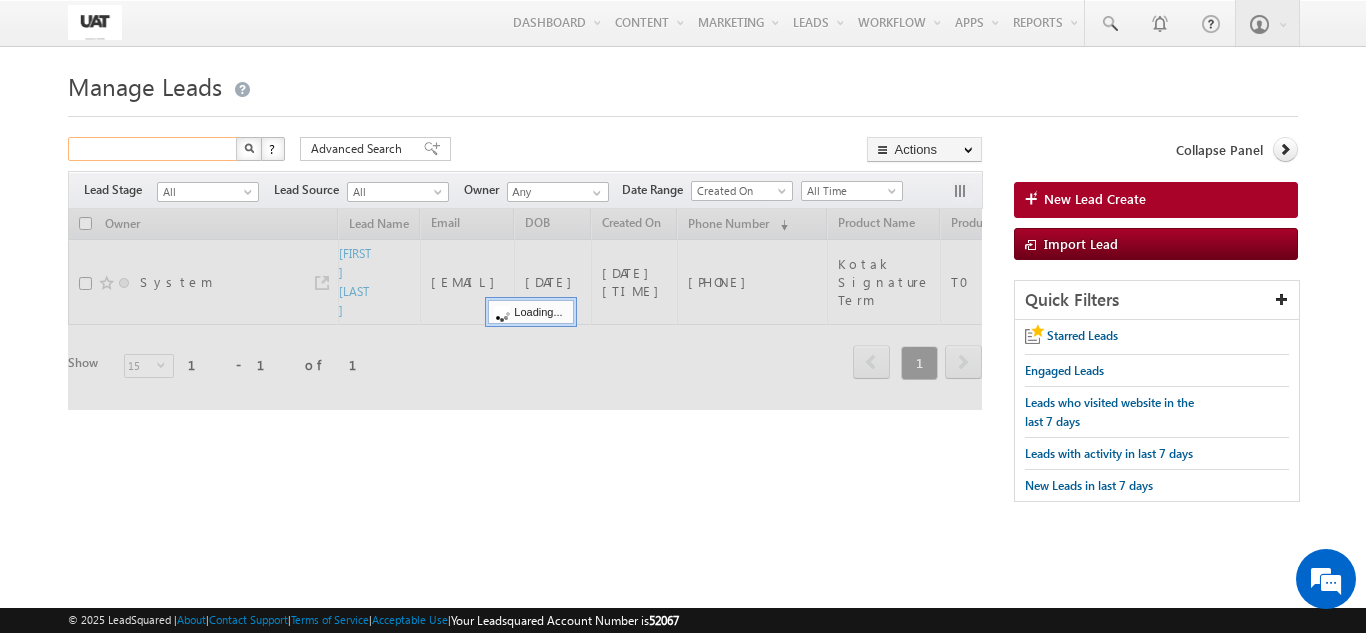 click at bounding box center [153, 149] 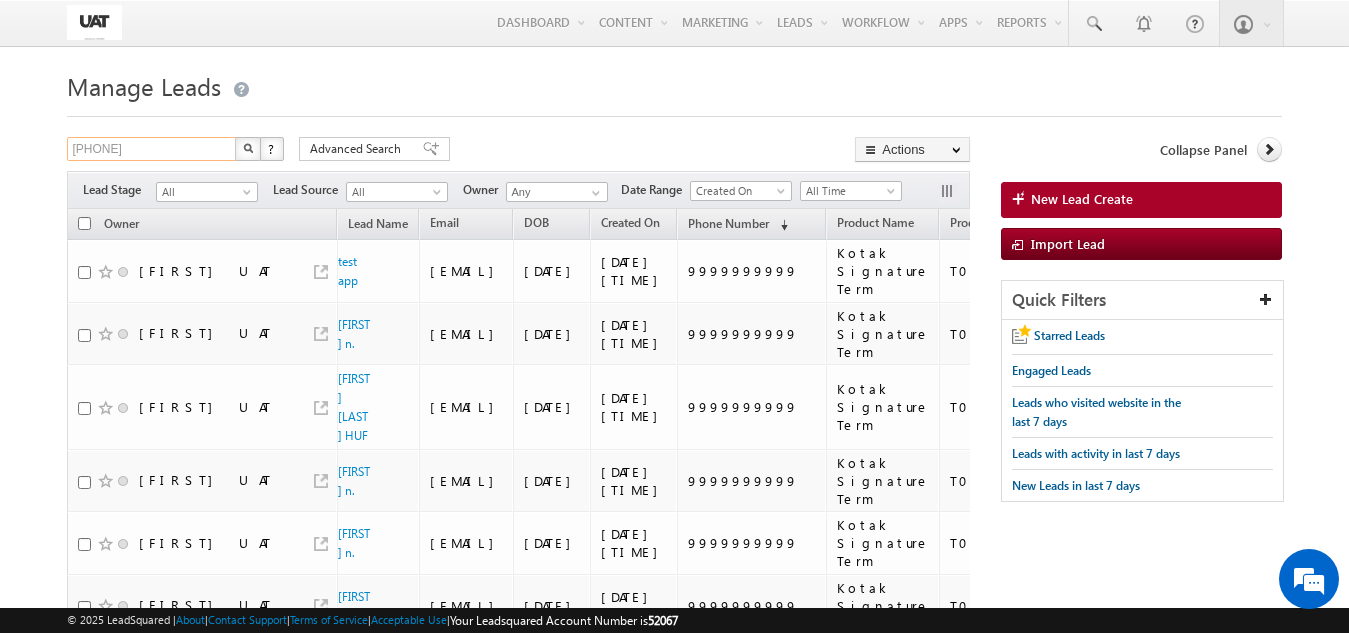type on "[PHONE]" 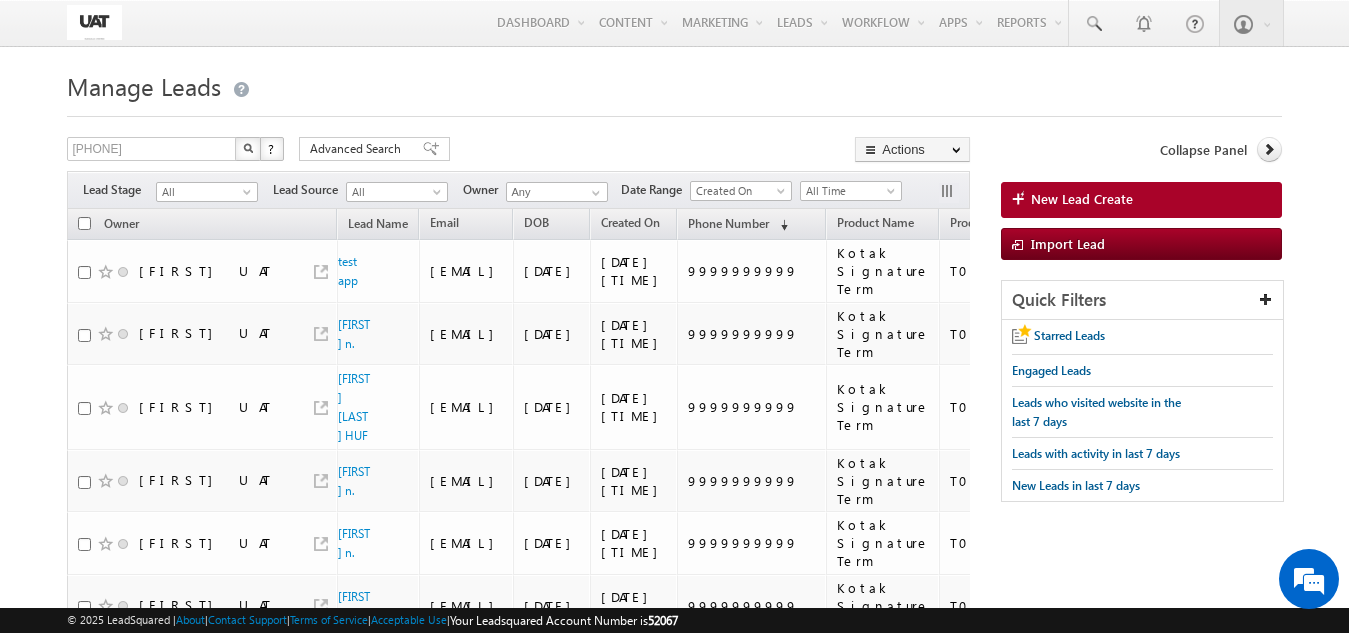 click at bounding box center (248, 148) 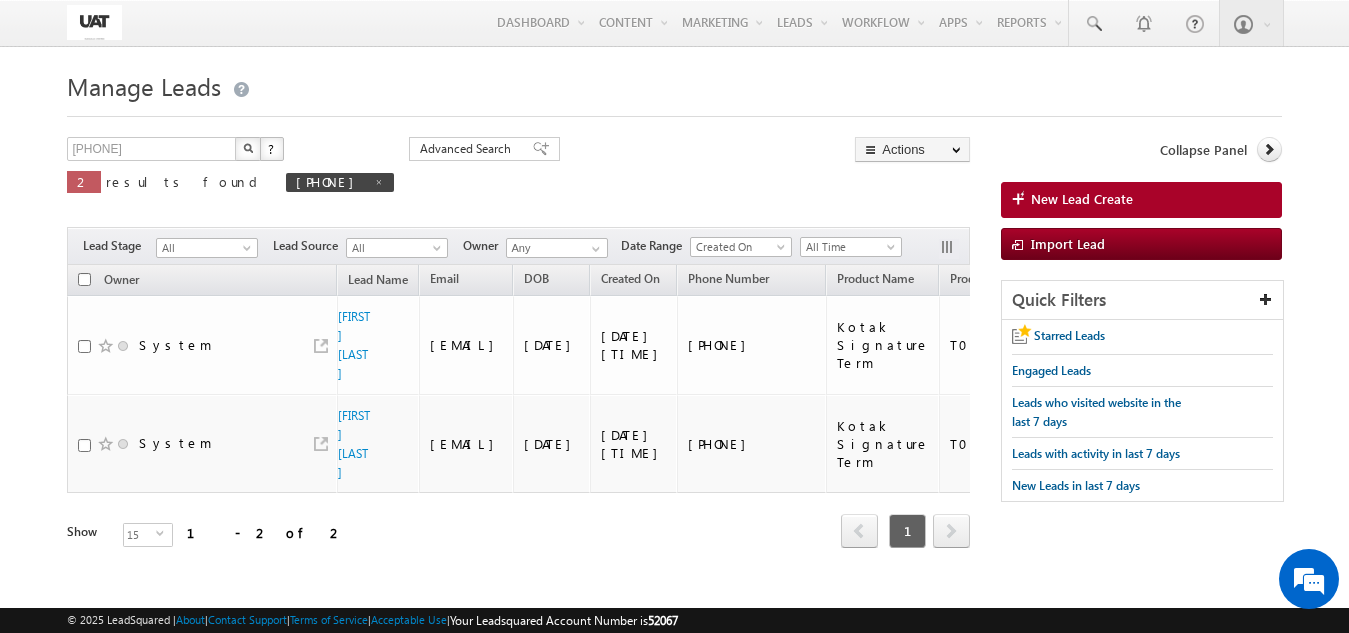 scroll, scrollTop: 3, scrollLeft: 0, axis: vertical 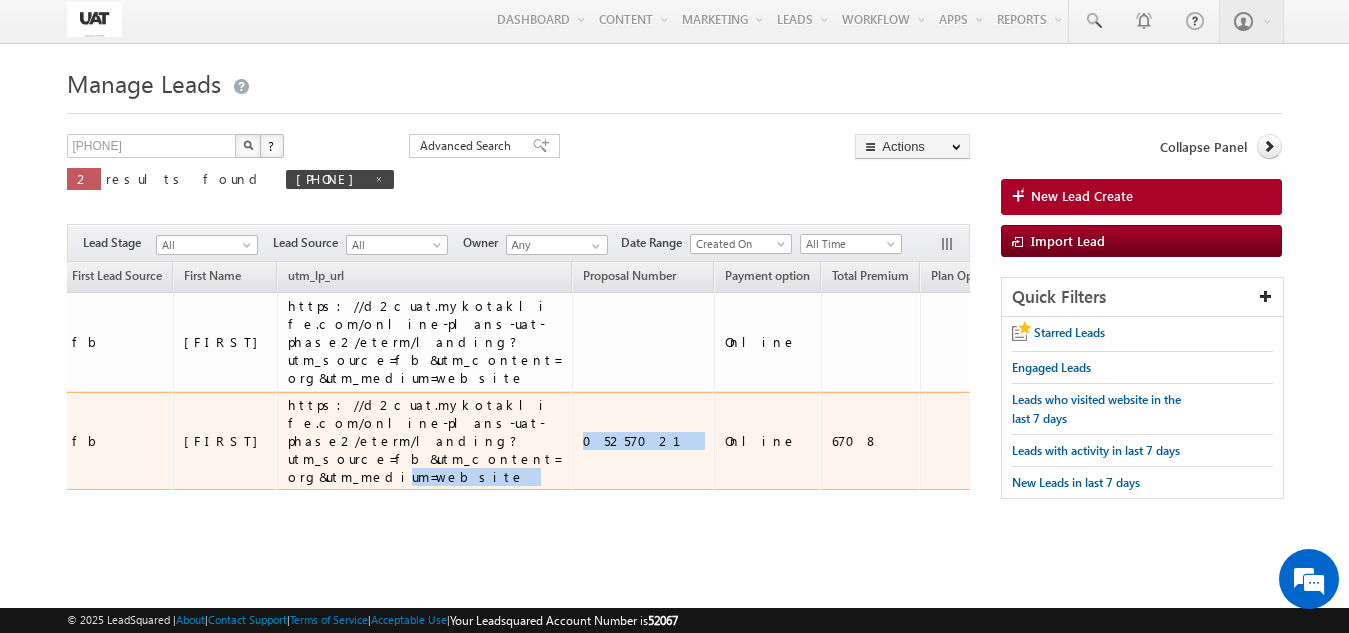 drag, startPoint x: 479, startPoint y: 417, endPoint x: 403, endPoint y: 418, distance: 76.00658 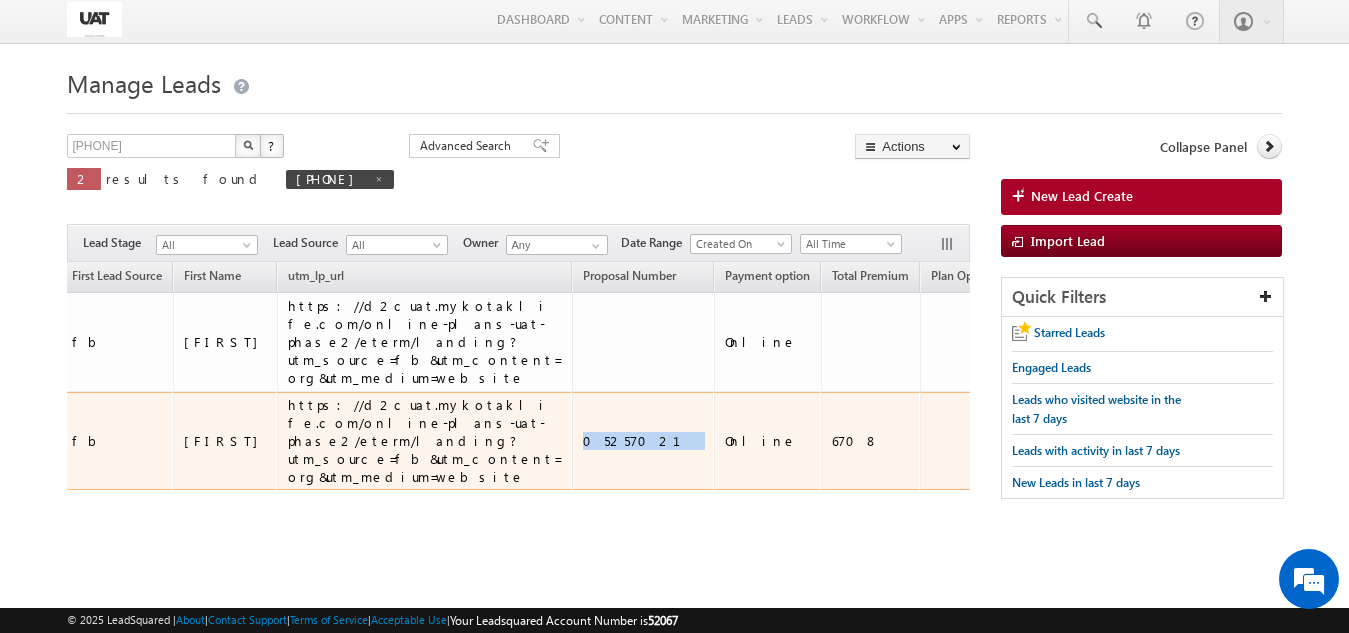 click on "05257021" at bounding box center [644, 441] 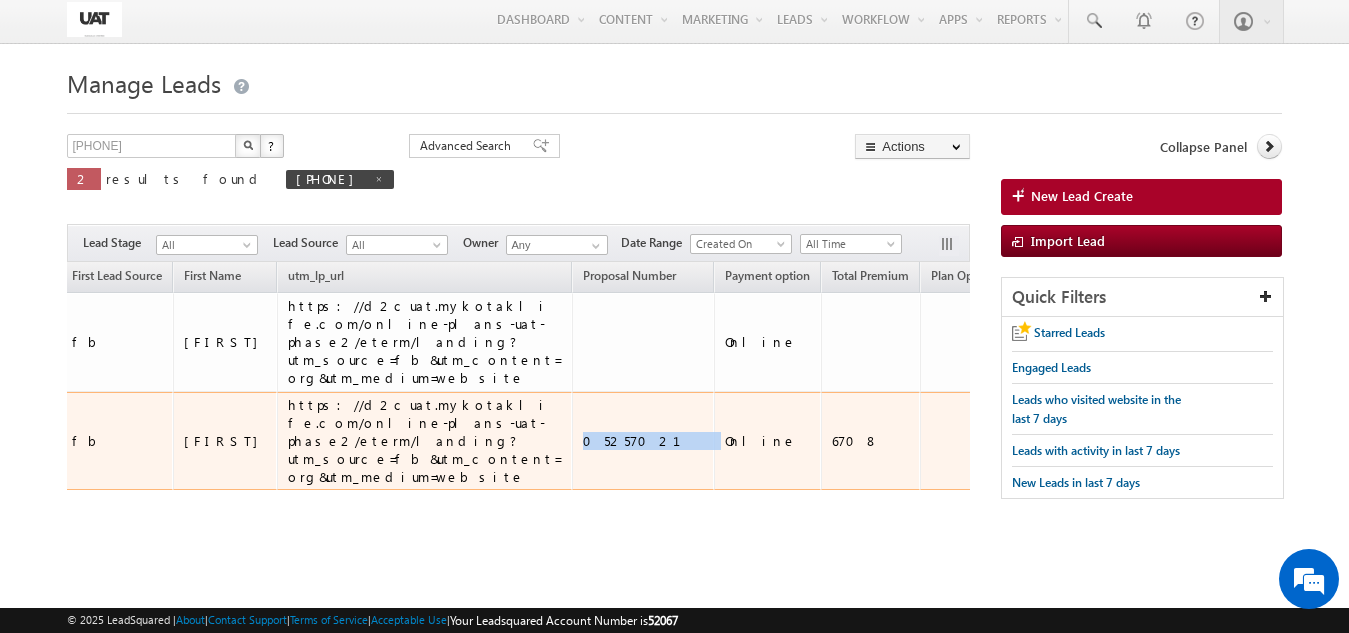 click on "05257021" at bounding box center (644, 441) 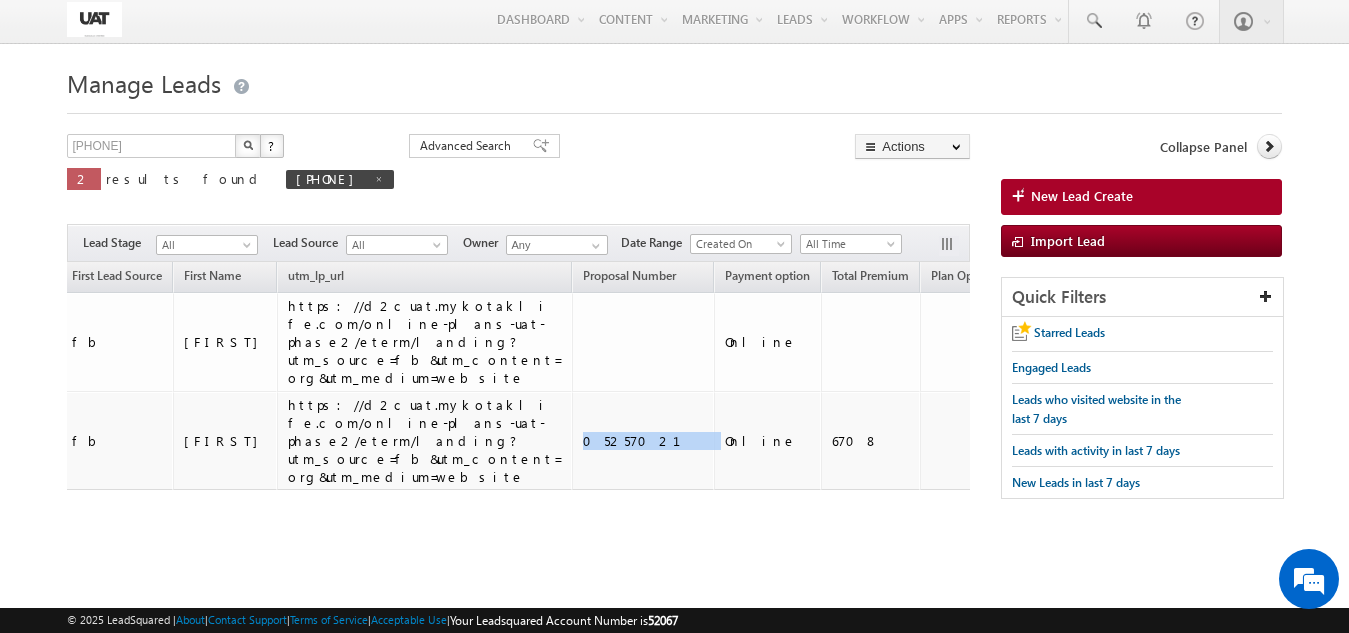 scroll, scrollTop: 0, scrollLeft: 0, axis: both 